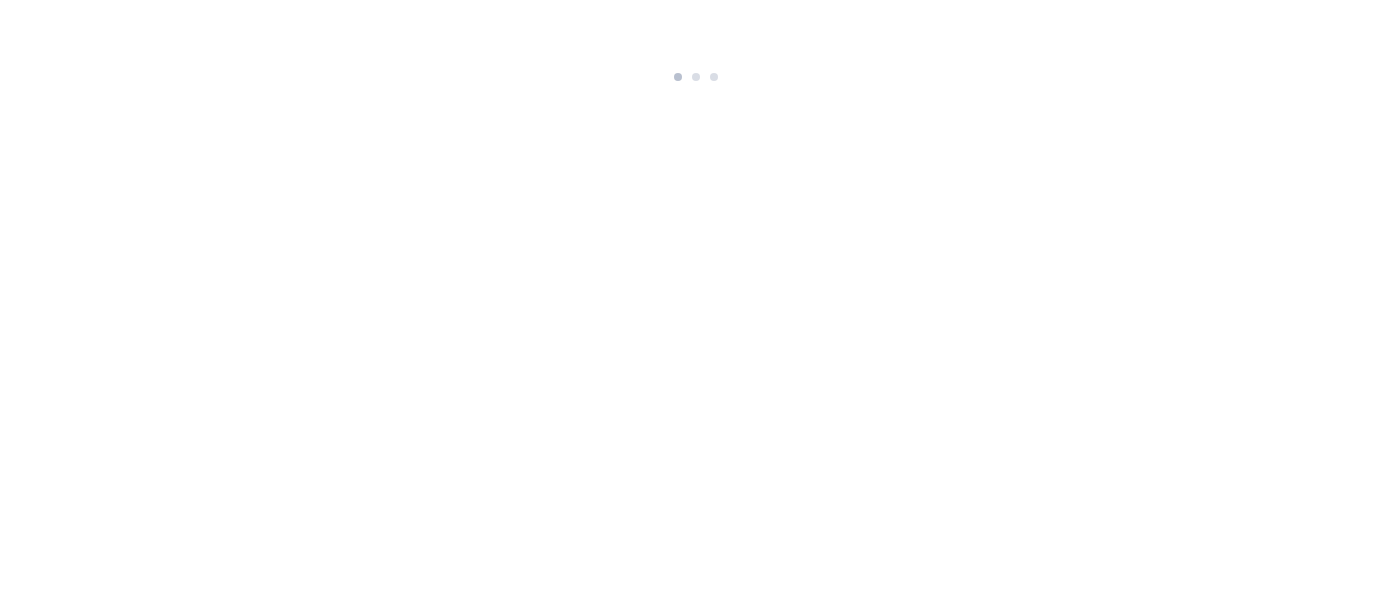 scroll, scrollTop: 0, scrollLeft: 0, axis: both 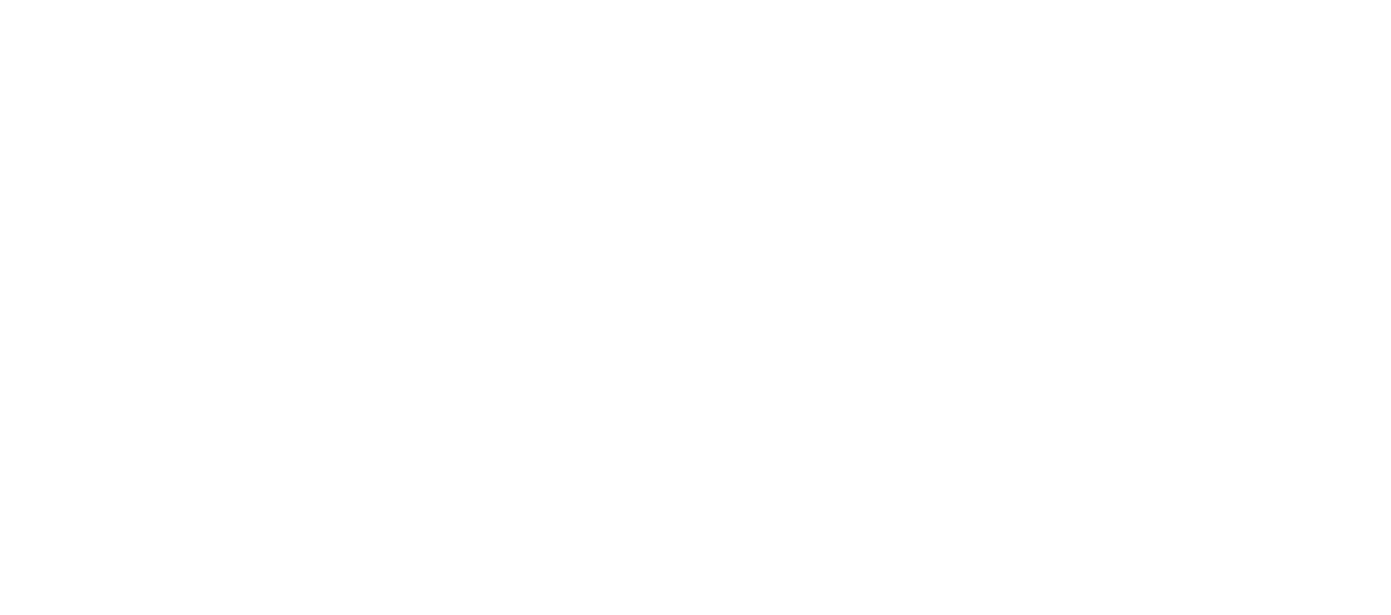 drag, startPoint x: 0, startPoint y: 0, endPoint x: 927, endPoint y: 188, distance: 945.8716 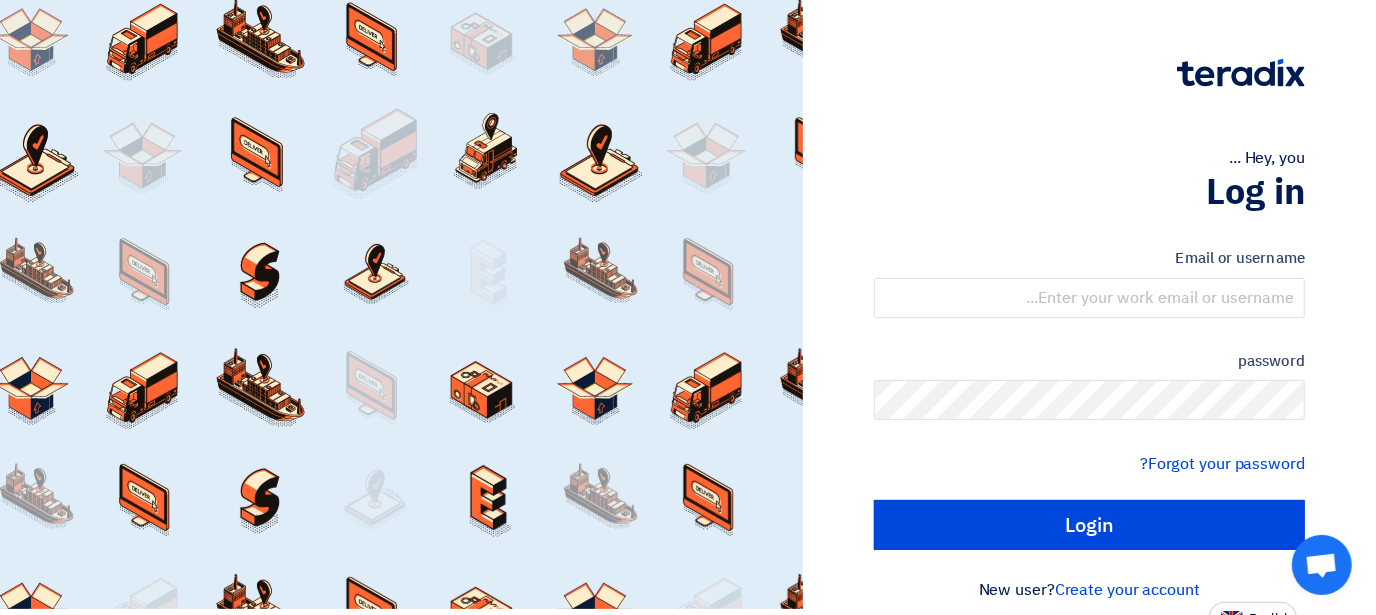 scroll, scrollTop: 24, scrollLeft: 0, axis: vertical 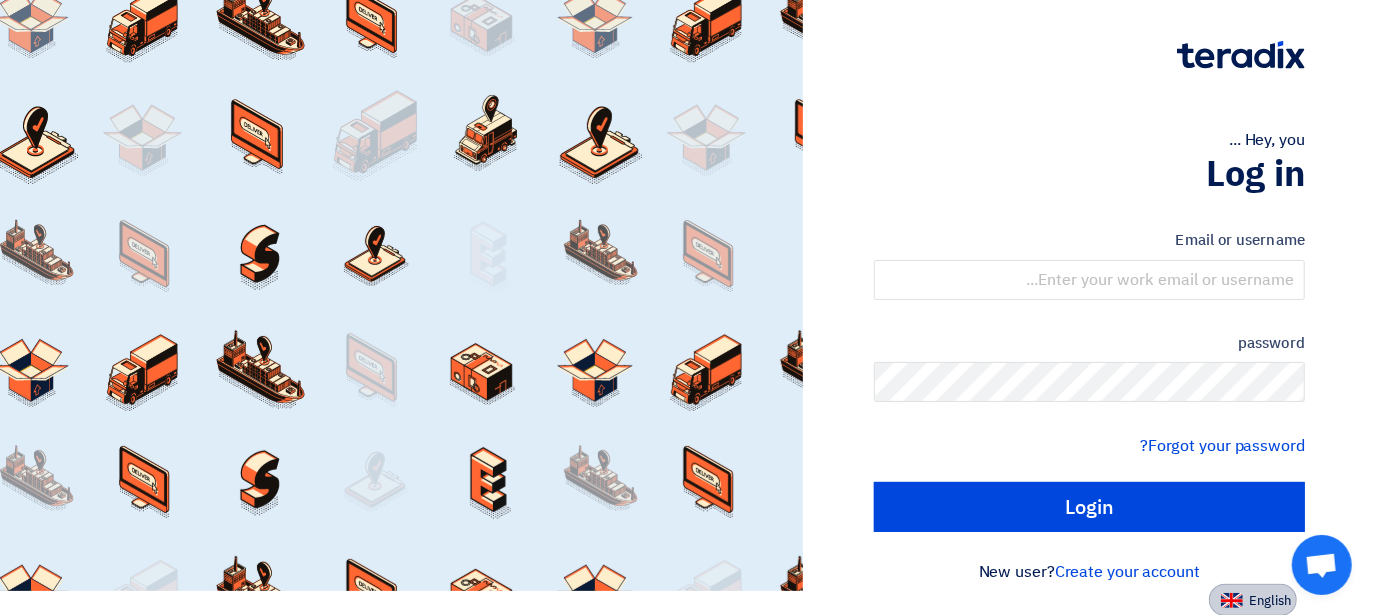 click 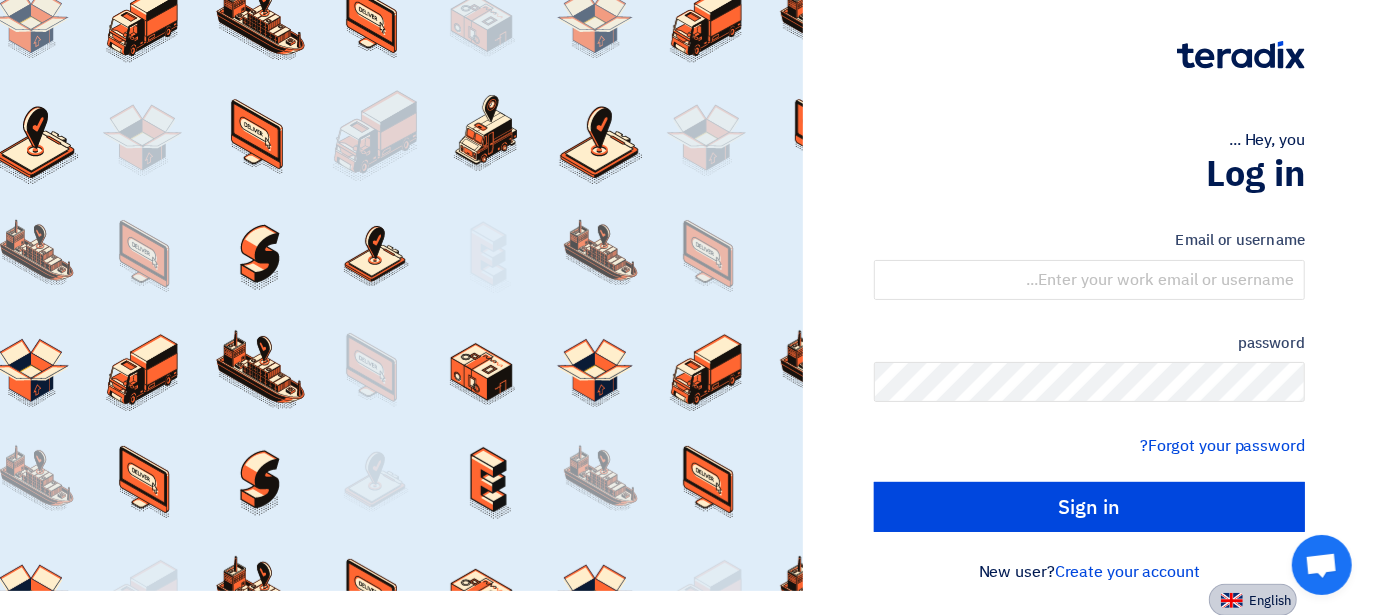 scroll, scrollTop: 0, scrollLeft: 0, axis: both 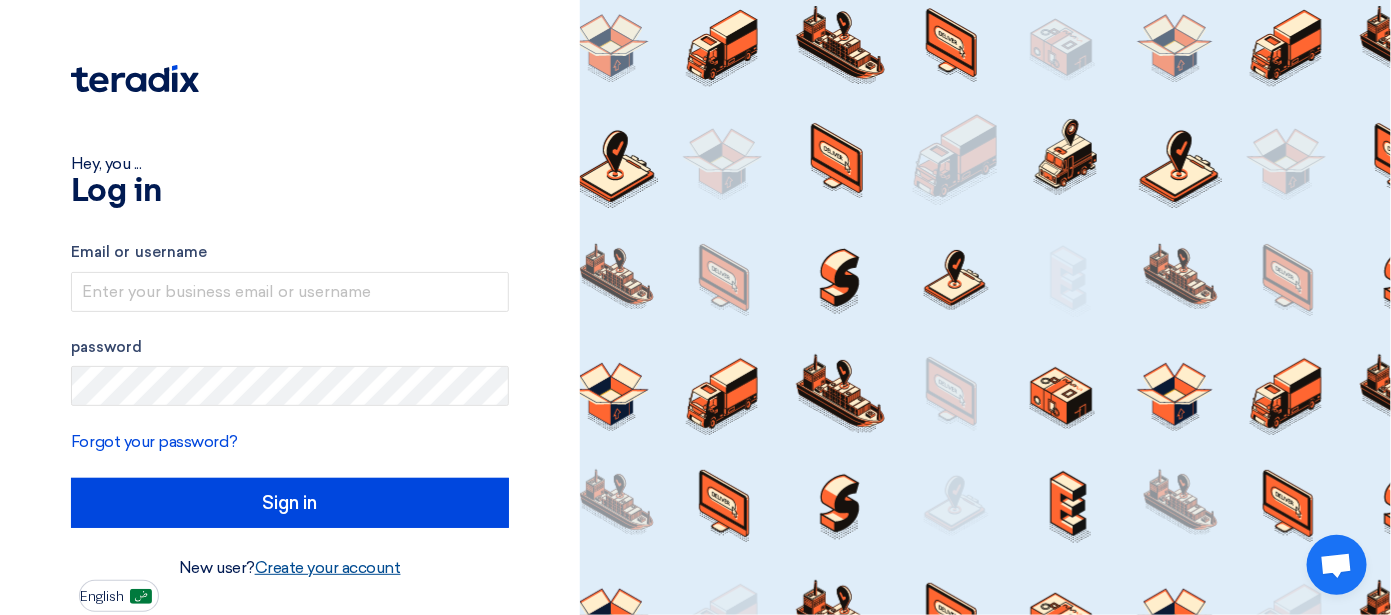 click on "Create your account" 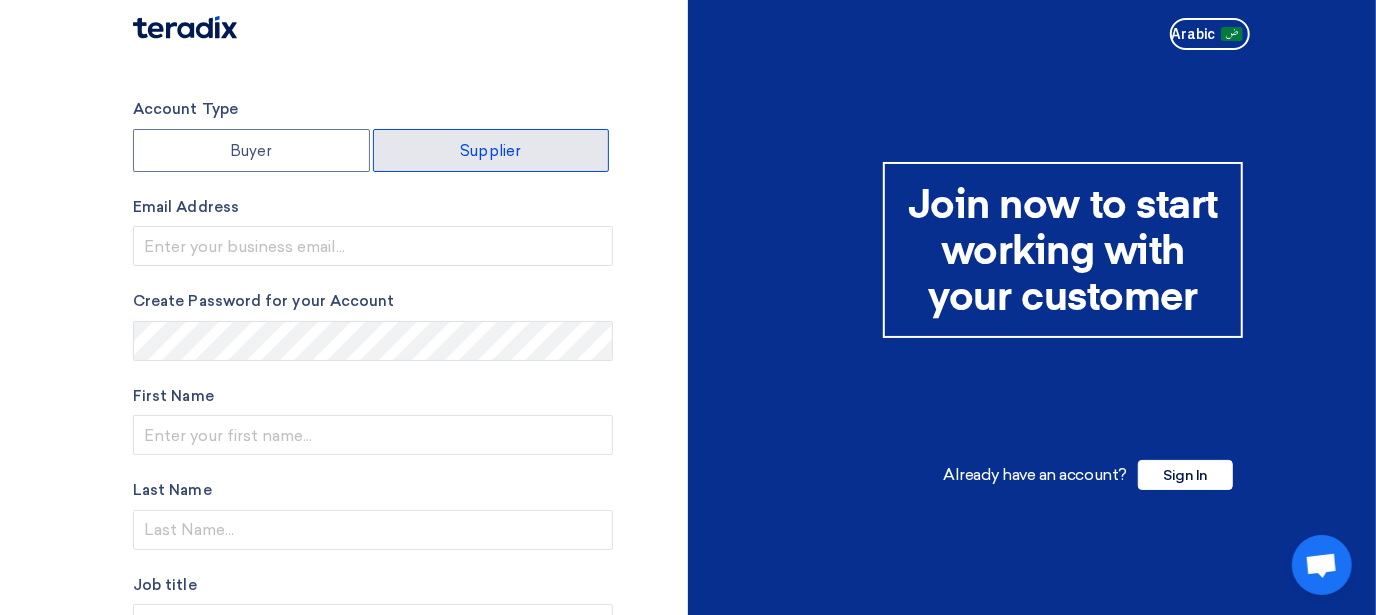 click on "Supplier" 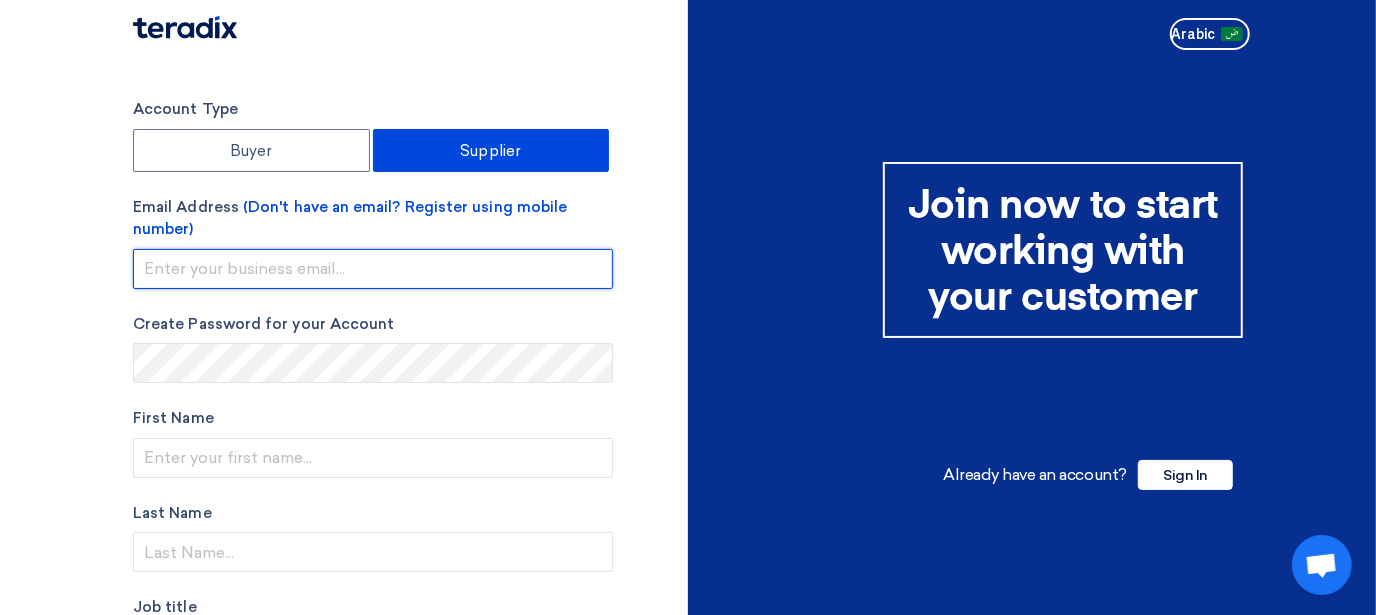click at bounding box center (373, 269) 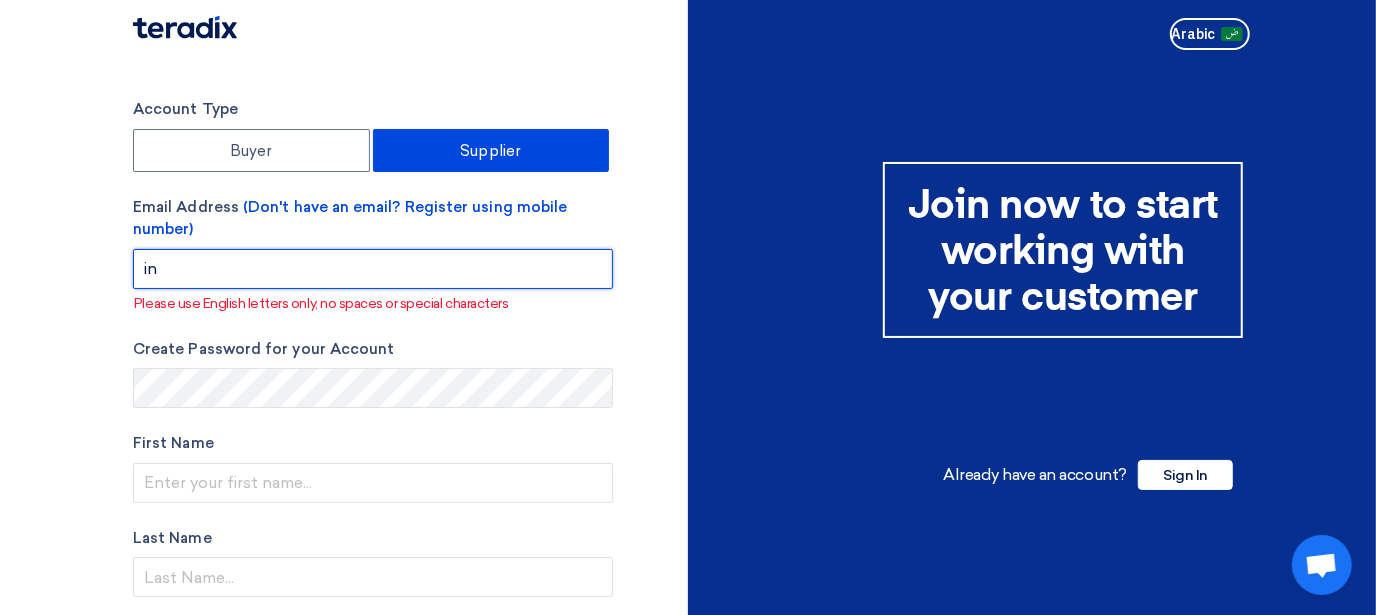 type on "info@[DOMAIN]" 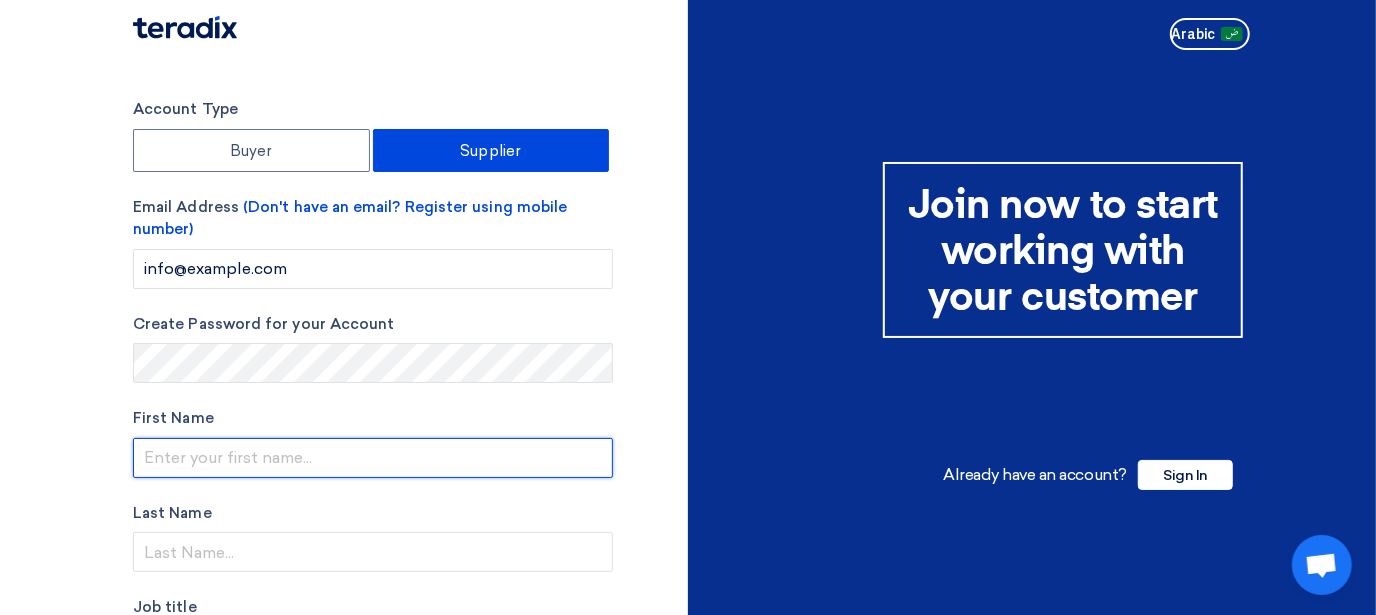 click at bounding box center [373, 458] 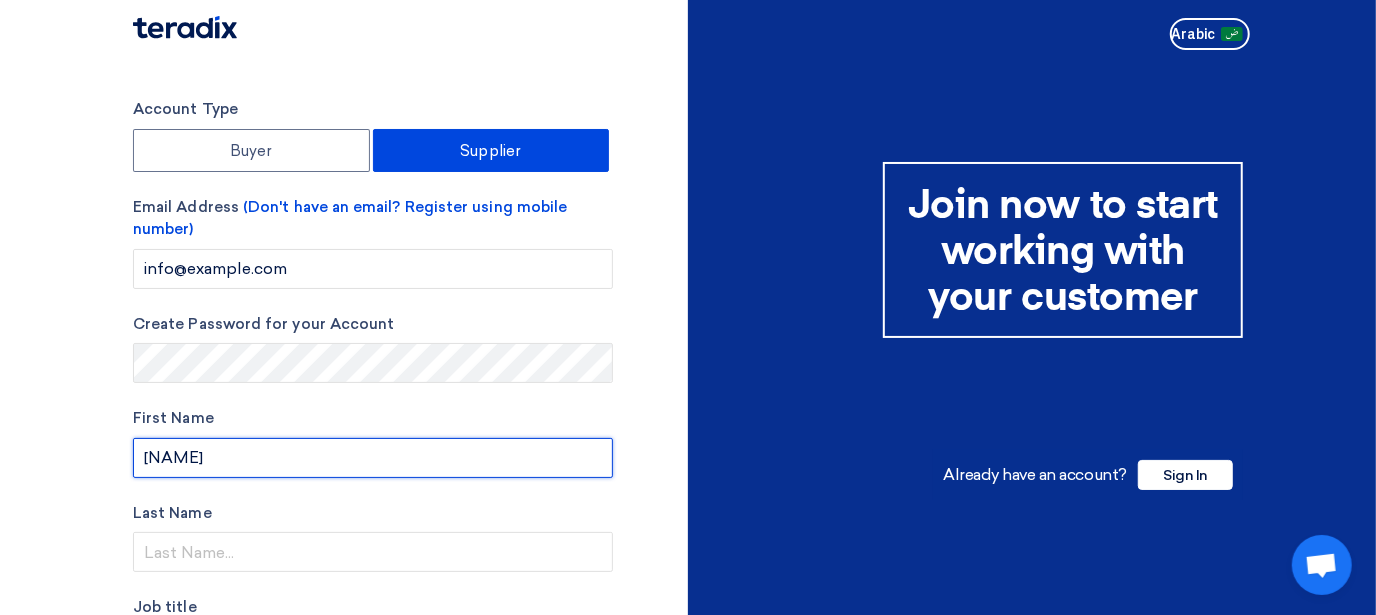 type on "Munfar" 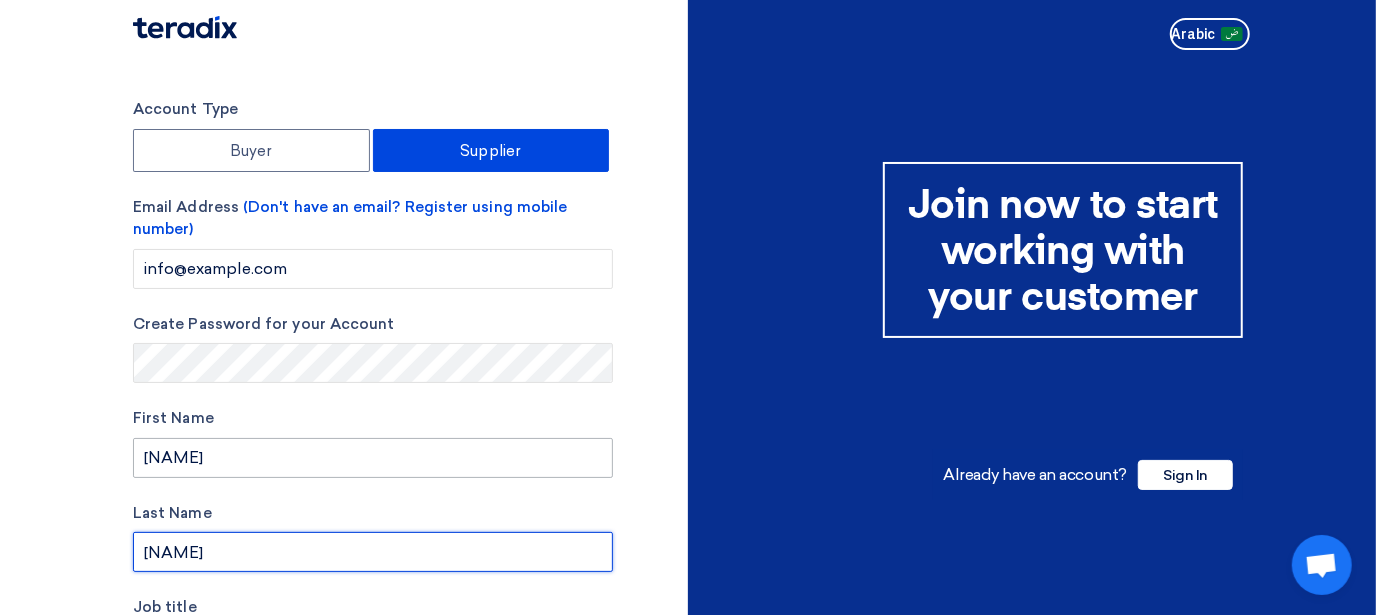 scroll, scrollTop: 154, scrollLeft: 0, axis: vertical 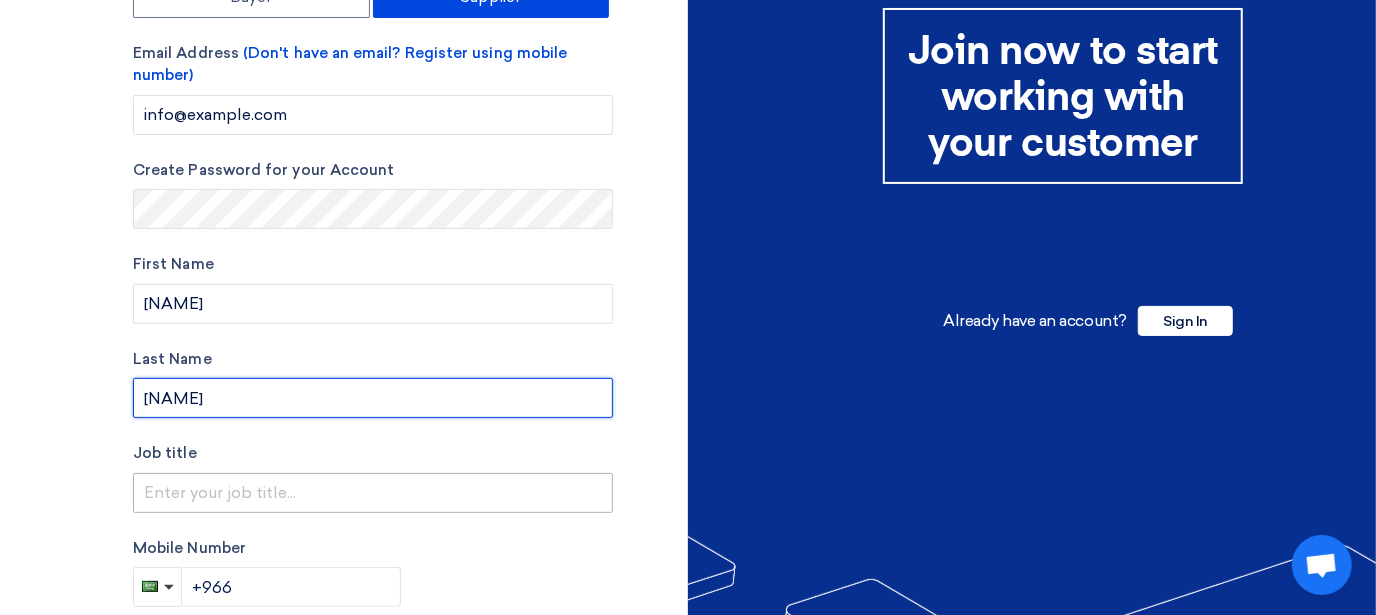 type on "Sulaiman" 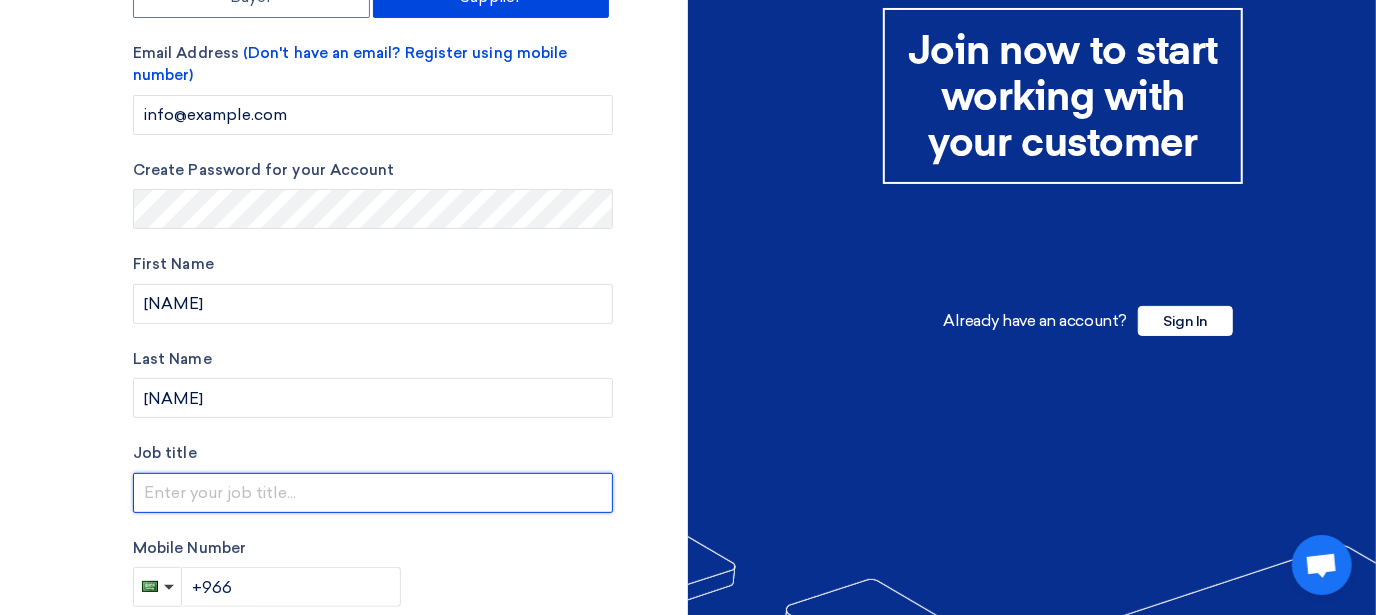 click at bounding box center [373, 493] 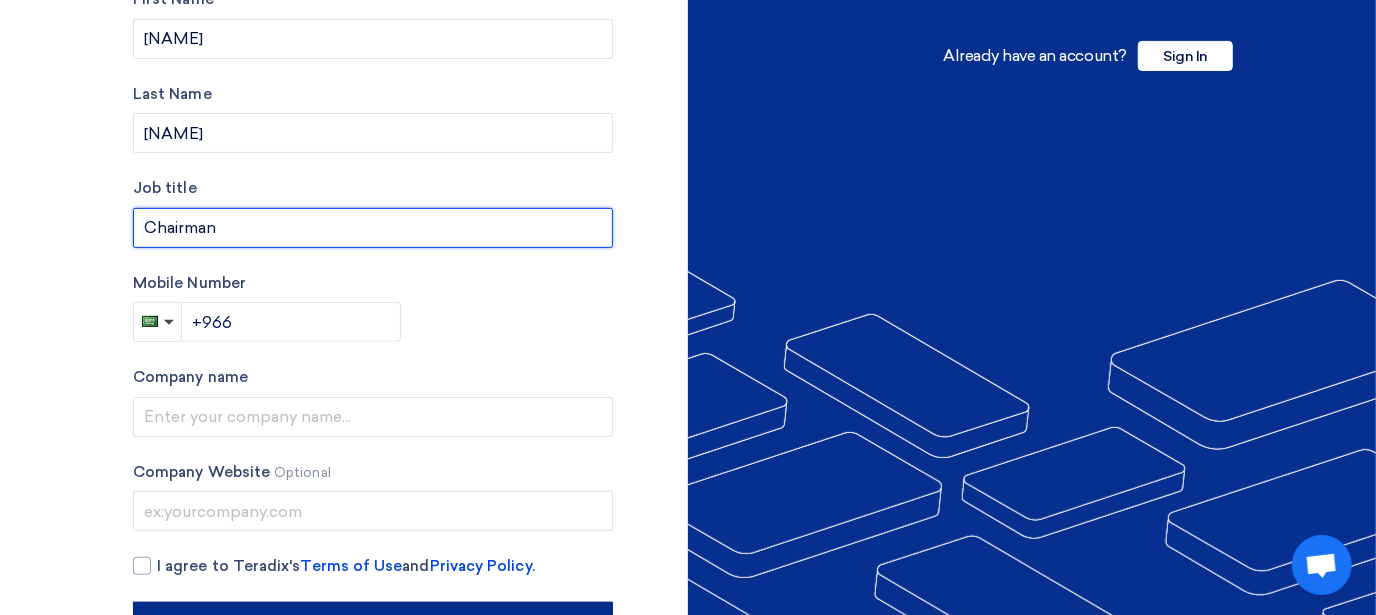 scroll, scrollTop: 419, scrollLeft: 0, axis: vertical 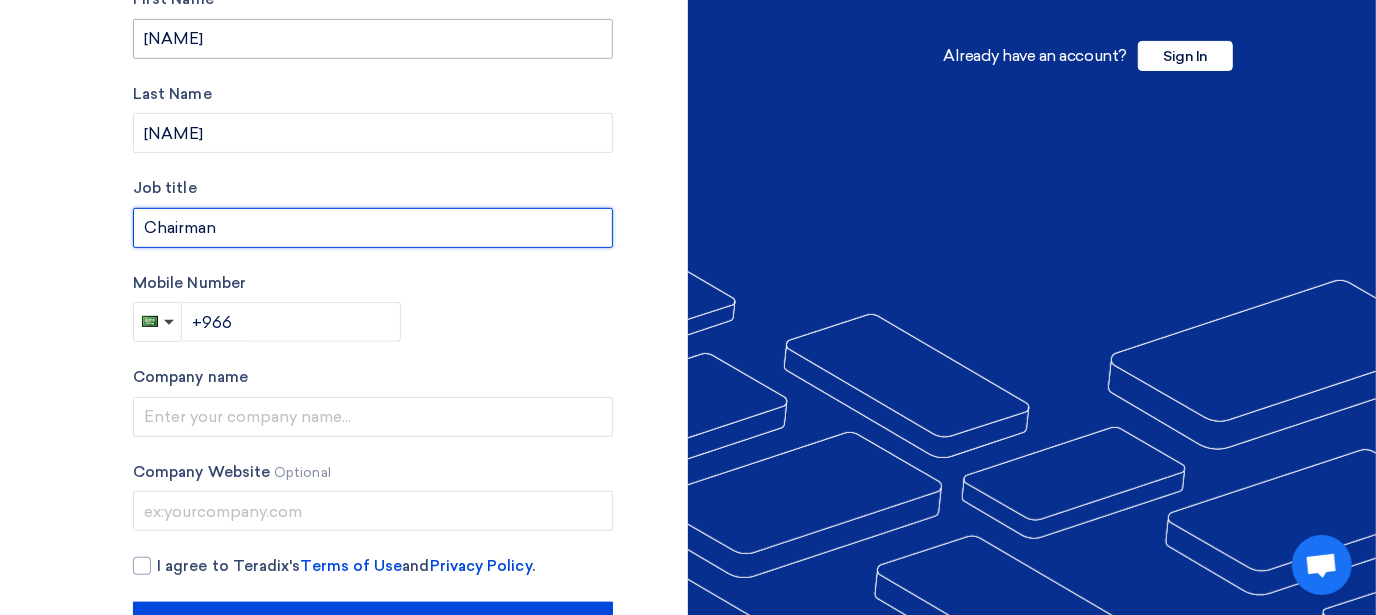type on "Chairman" 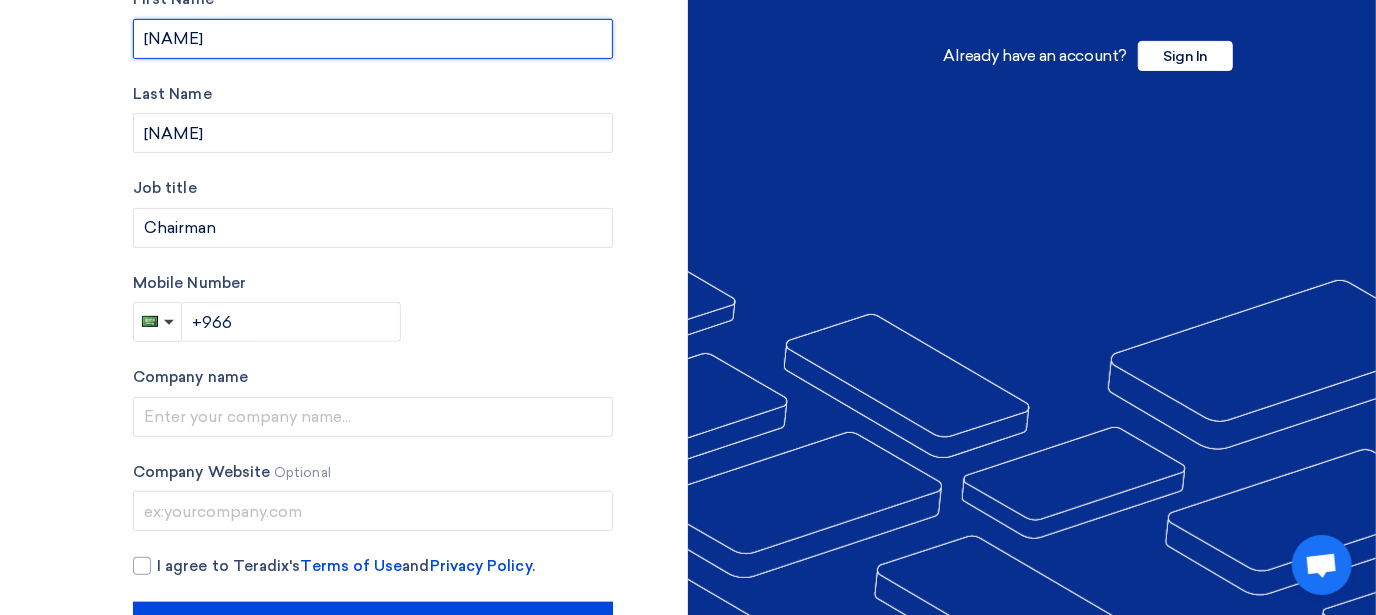 click on "Munfar" at bounding box center [373, 39] 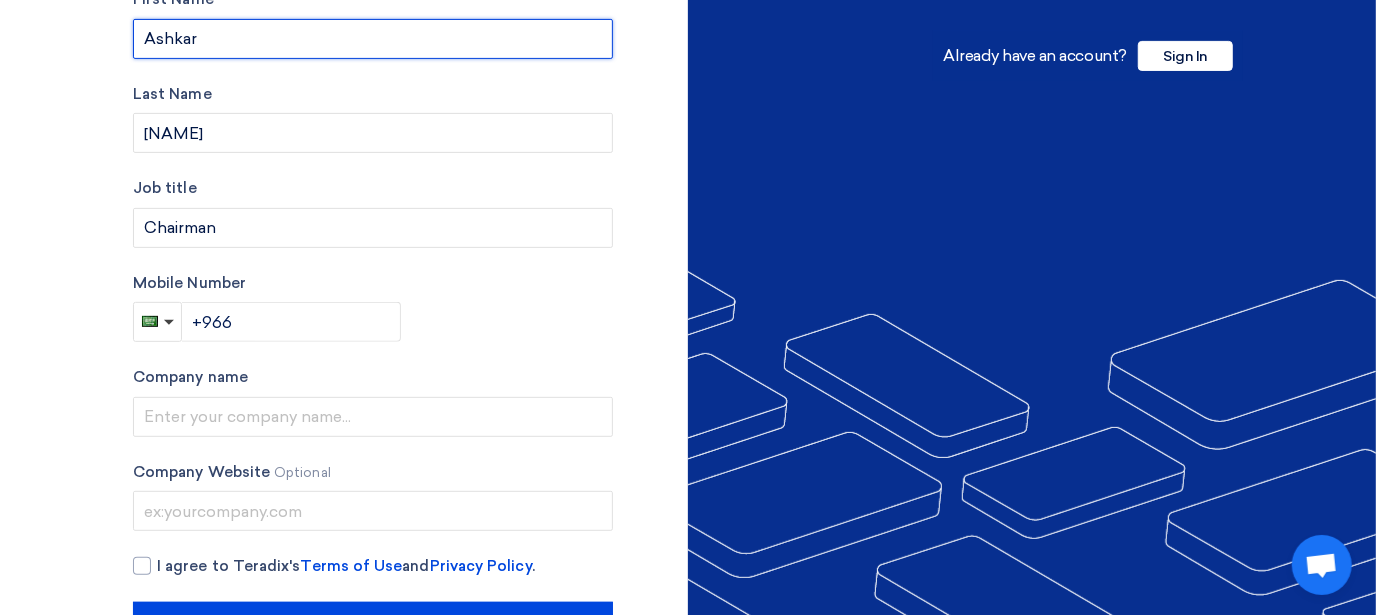 type on "Ashkar" 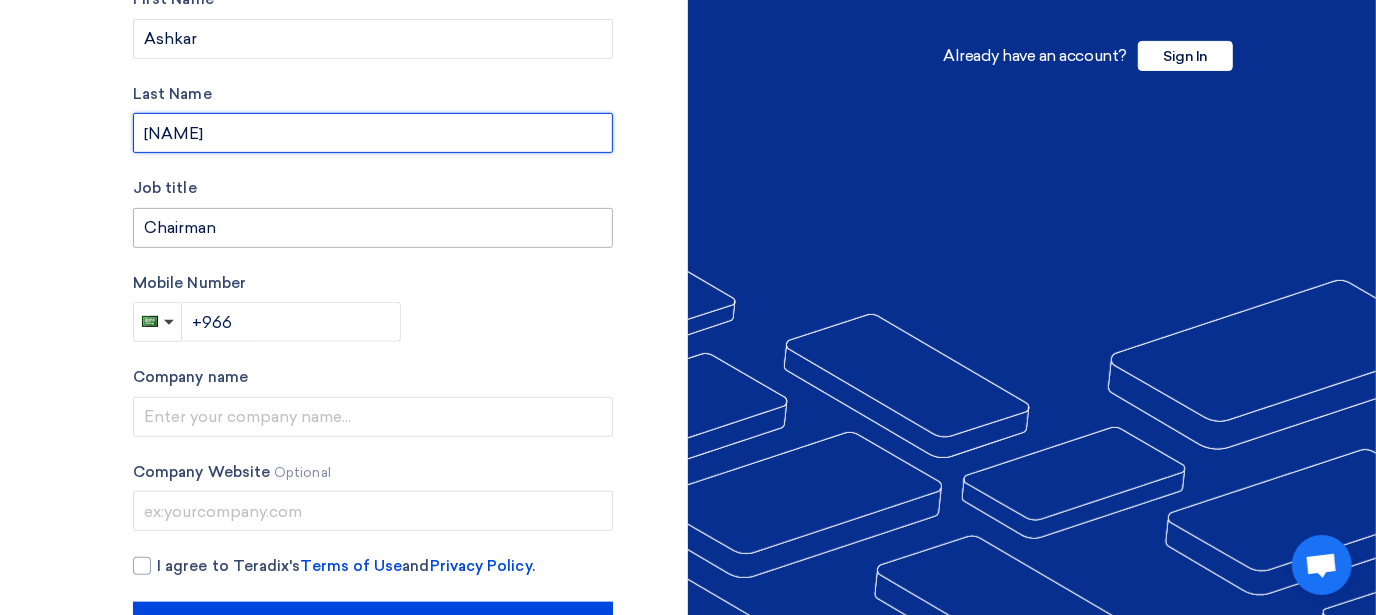 type on "Abdullah" 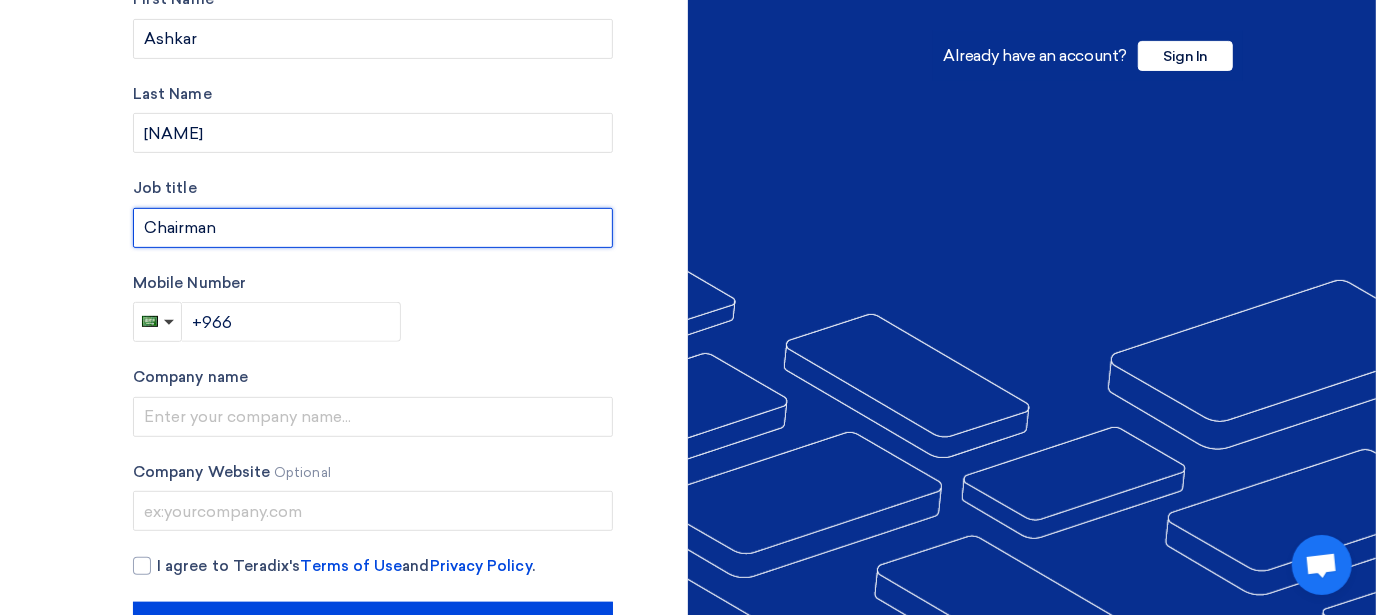 click on "Chairman" at bounding box center [373, 228] 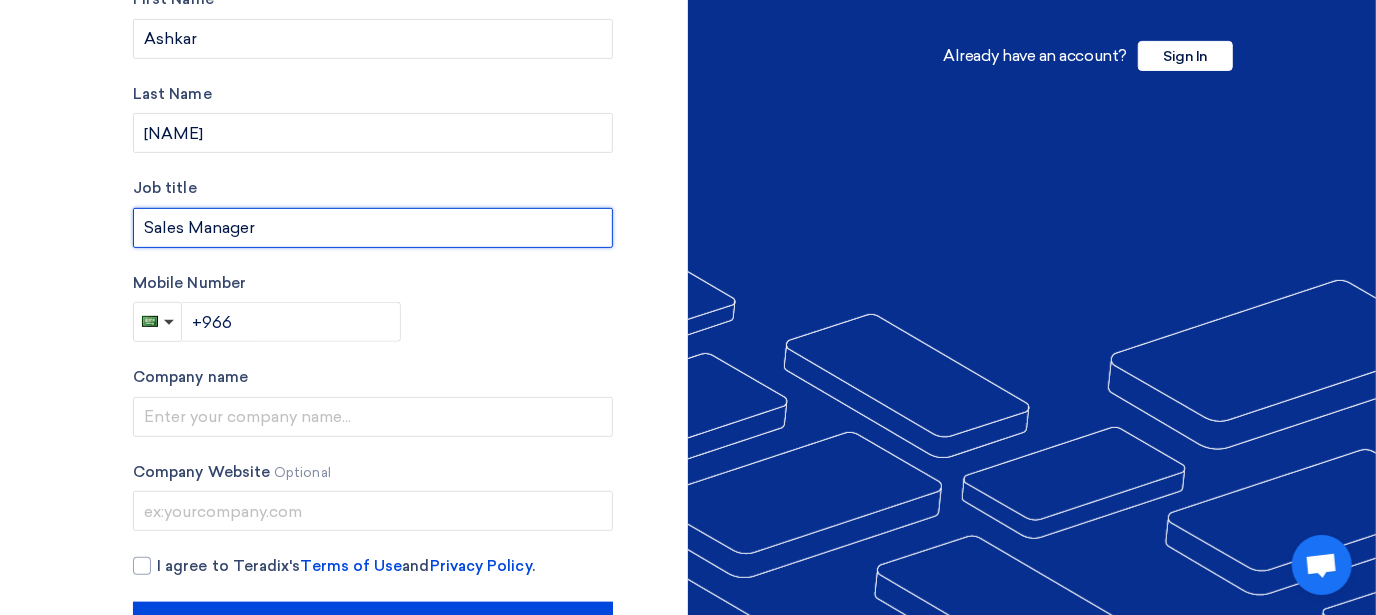 type on "Sales Manager" 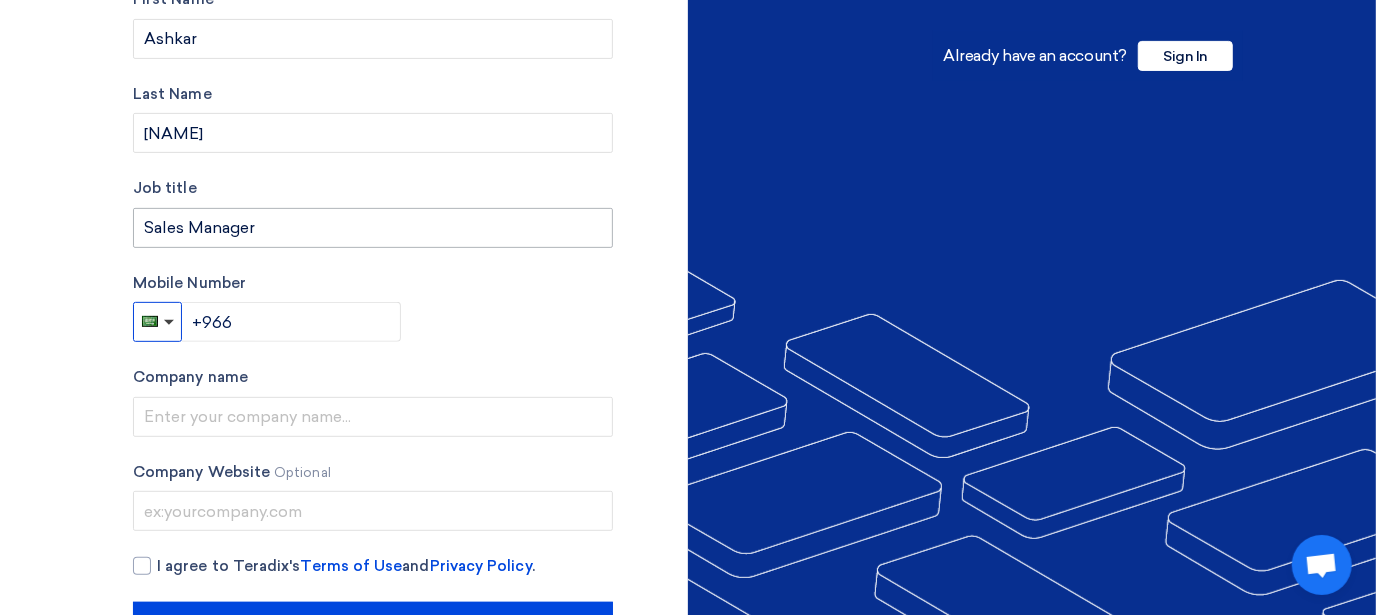 type 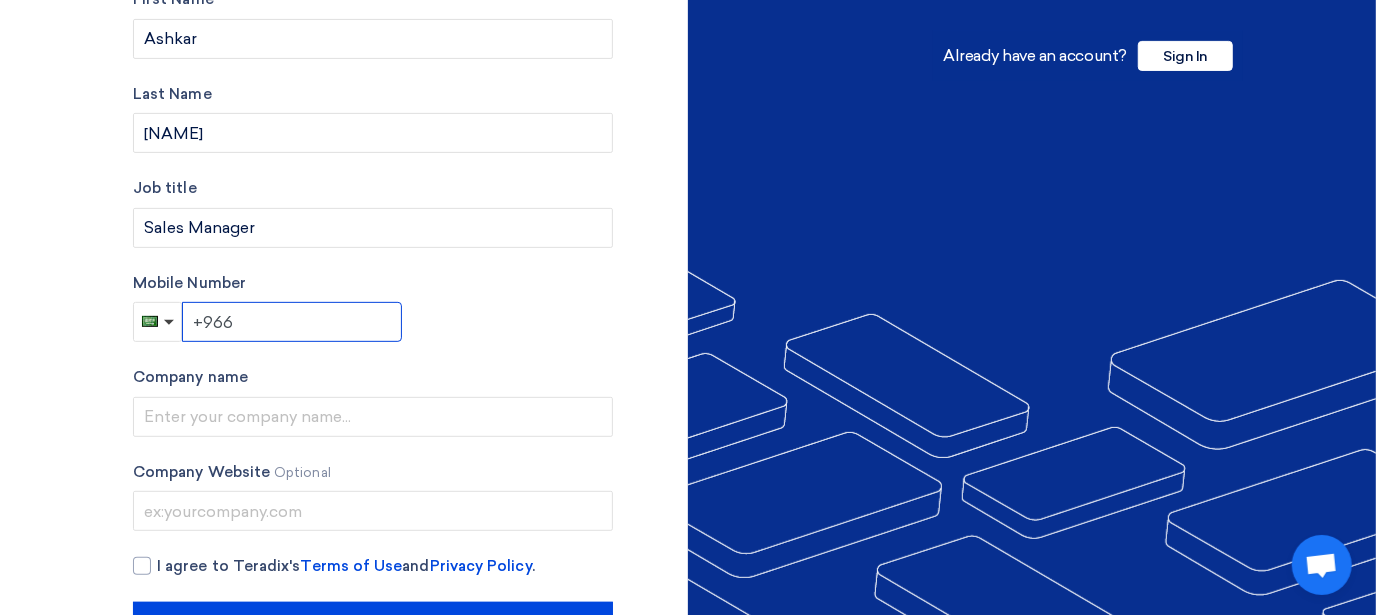 click on "+966" 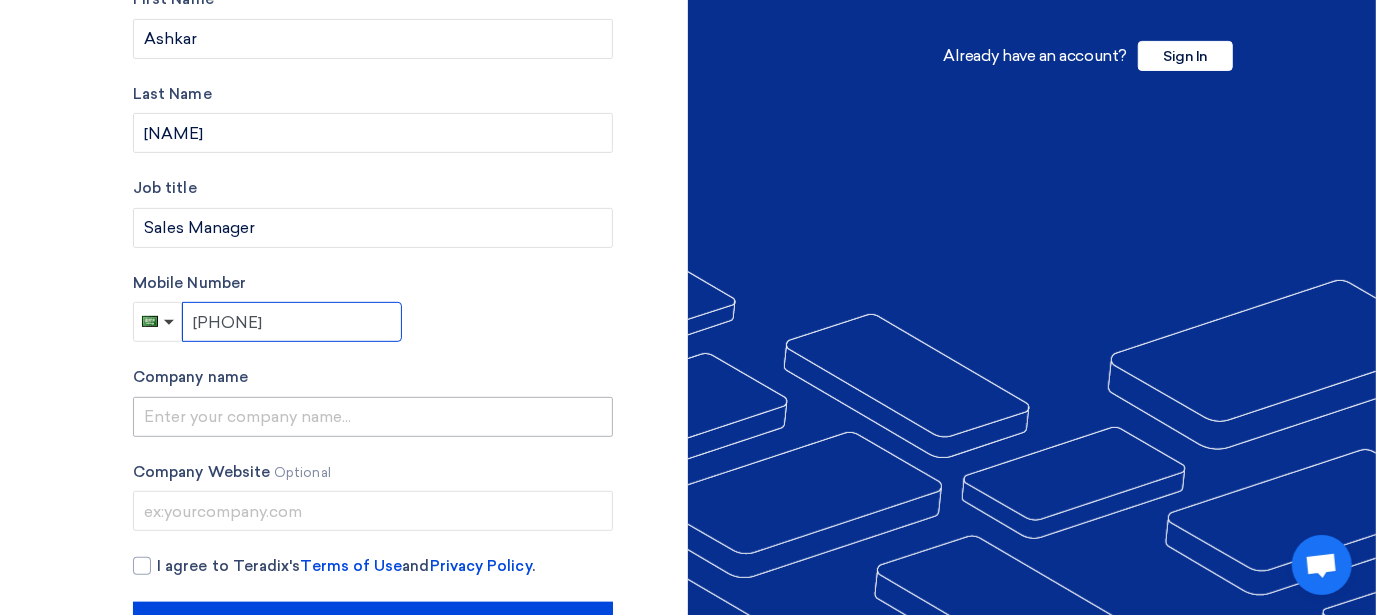 type on "+966 543362703" 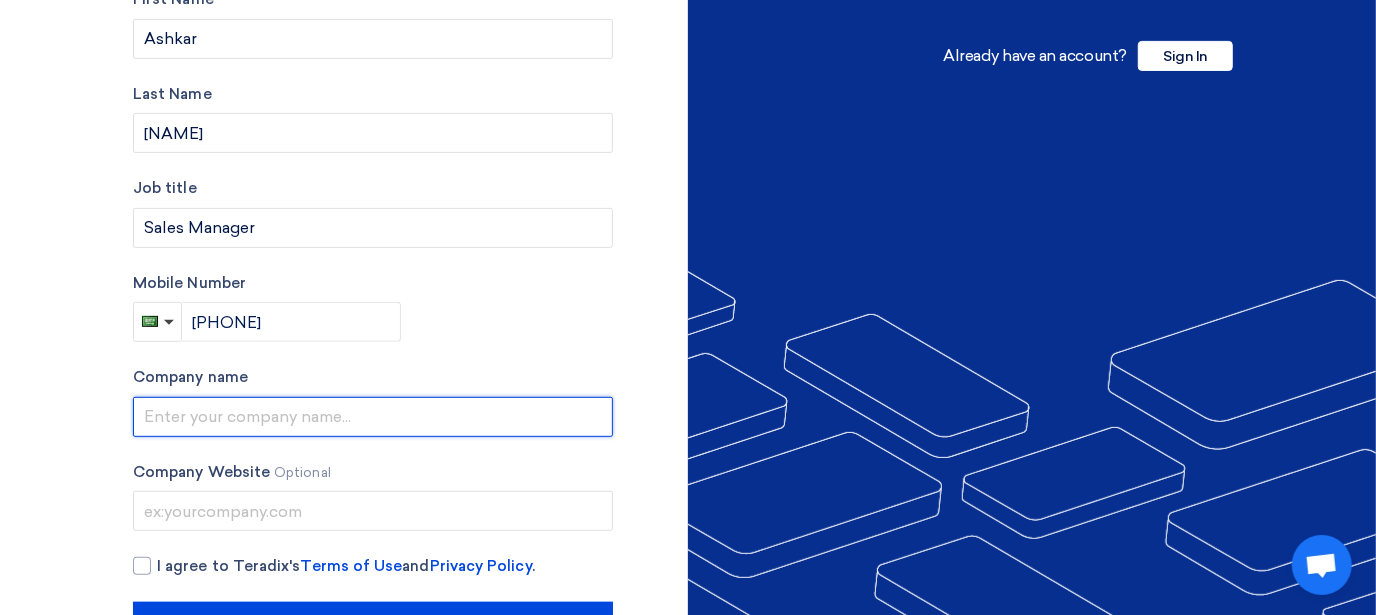 click at bounding box center (373, 417) 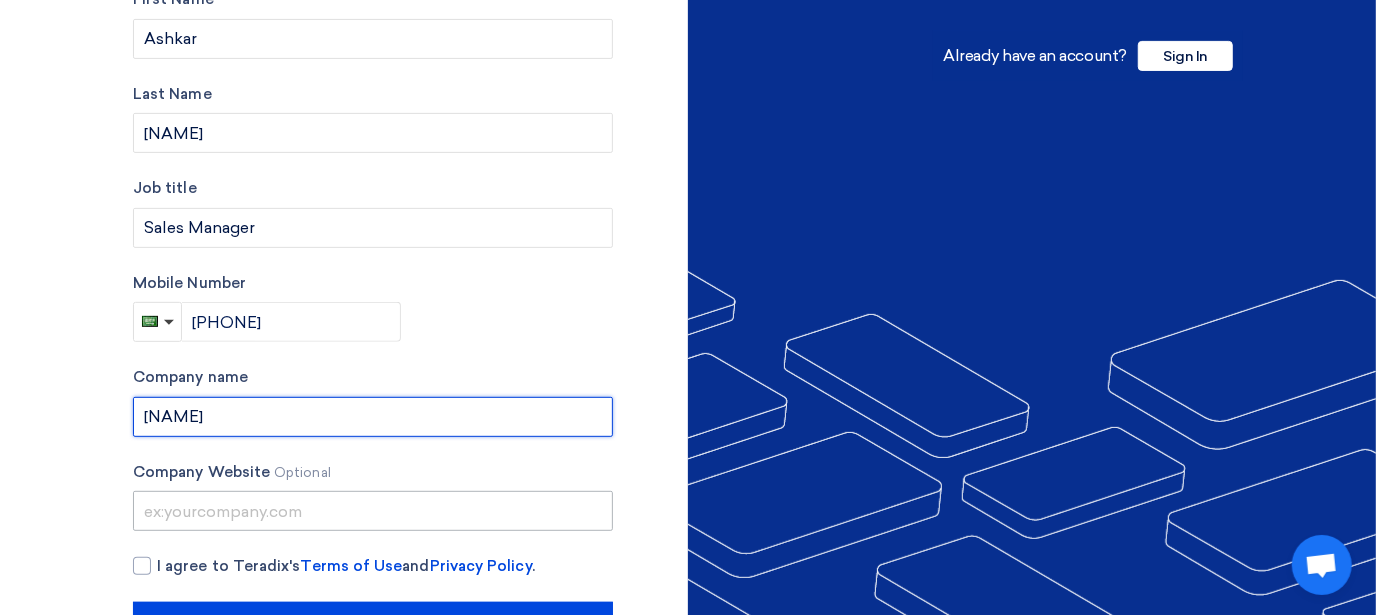type on "[COMPANY_NAME]" 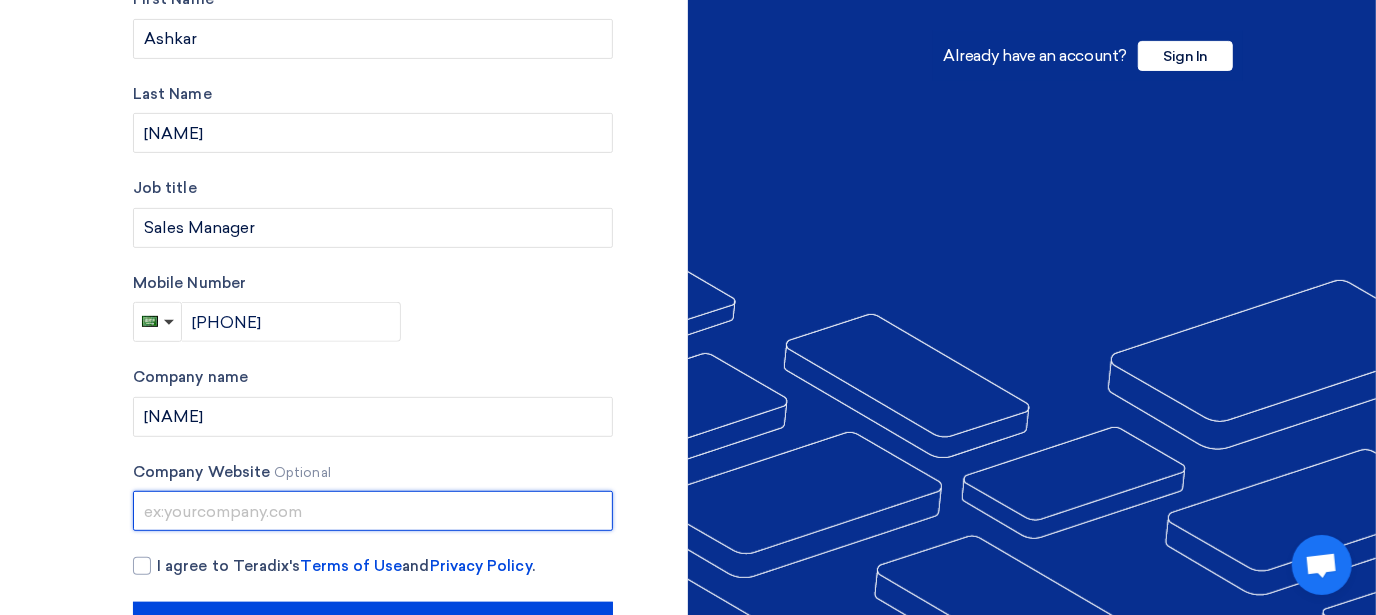 click at bounding box center (373, 511) 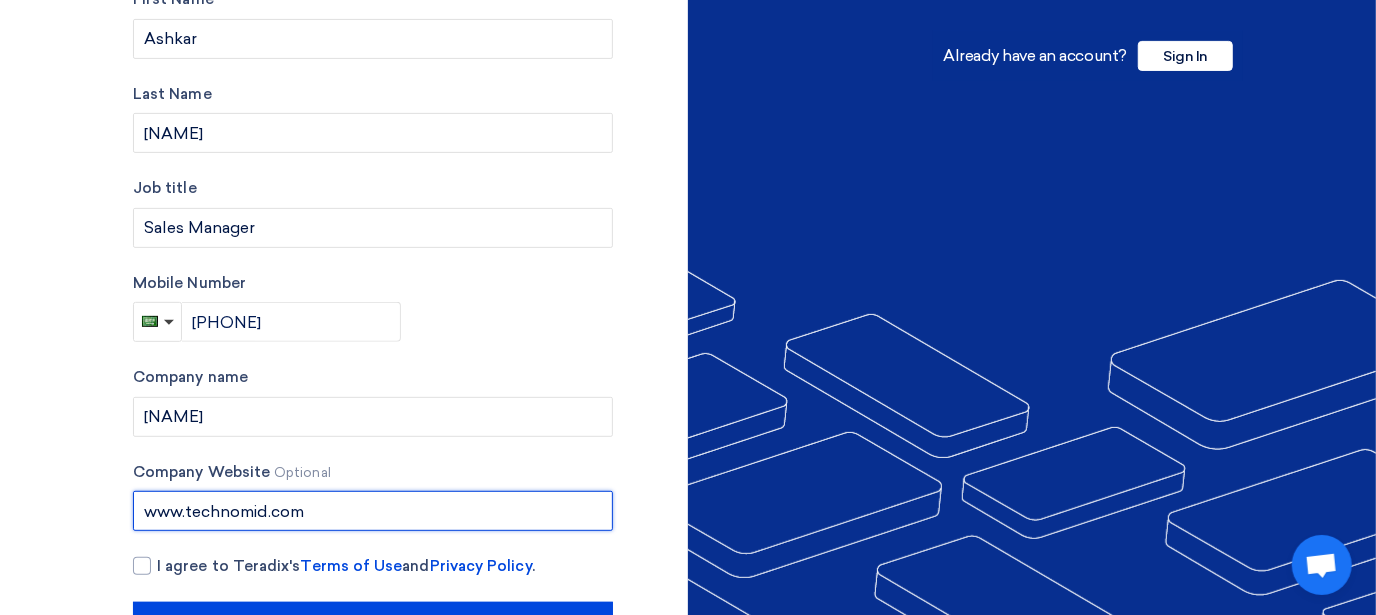 scroll, scrollTop: 487, scrollLeft: 0, axis: vertical 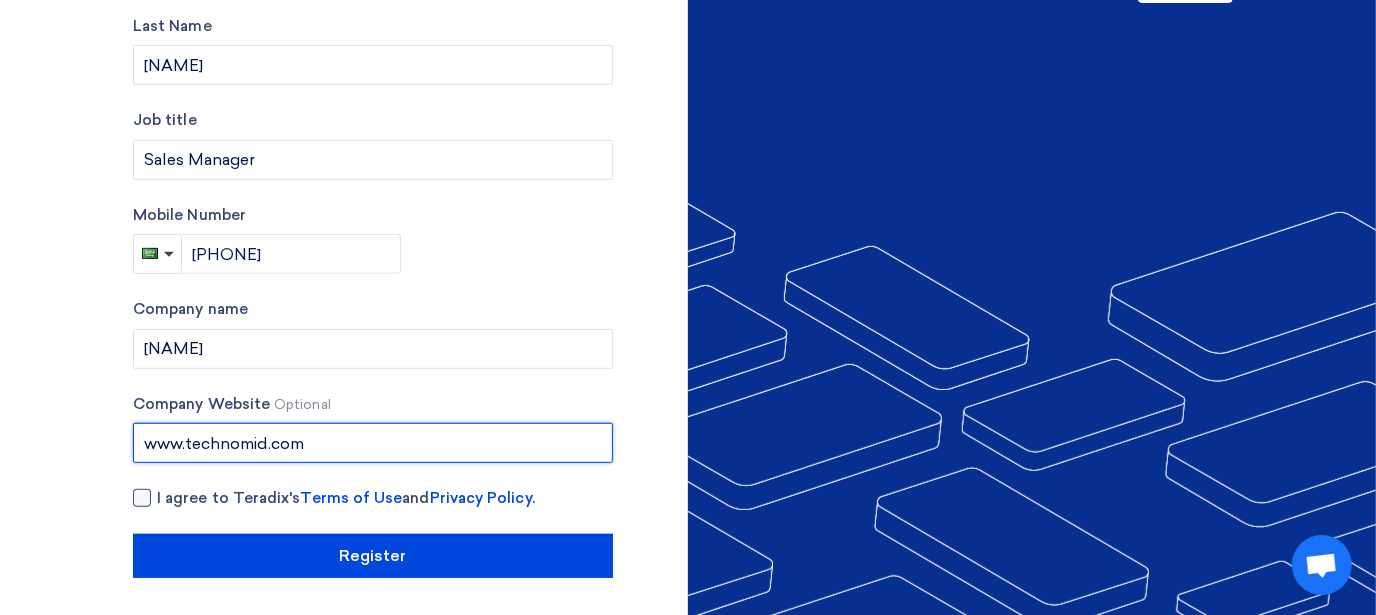 type on "www.technomid.com" 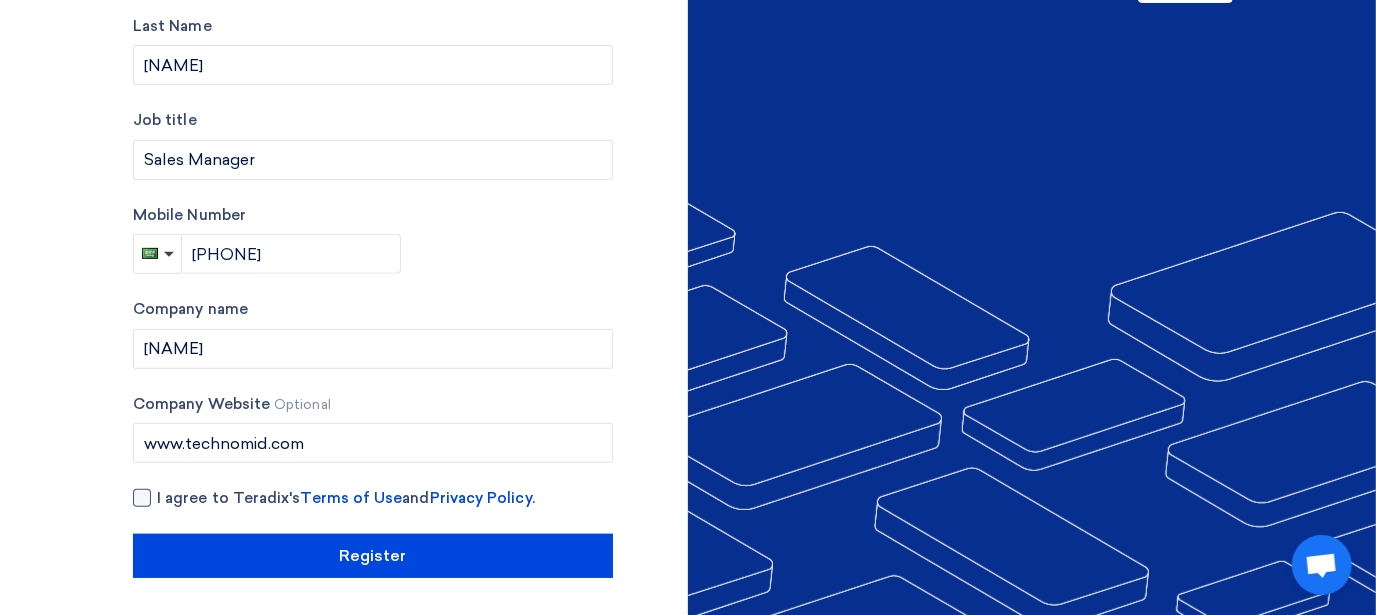 click on "I agree to Teradix's
Terms of Use
and
Privacy Policy
." 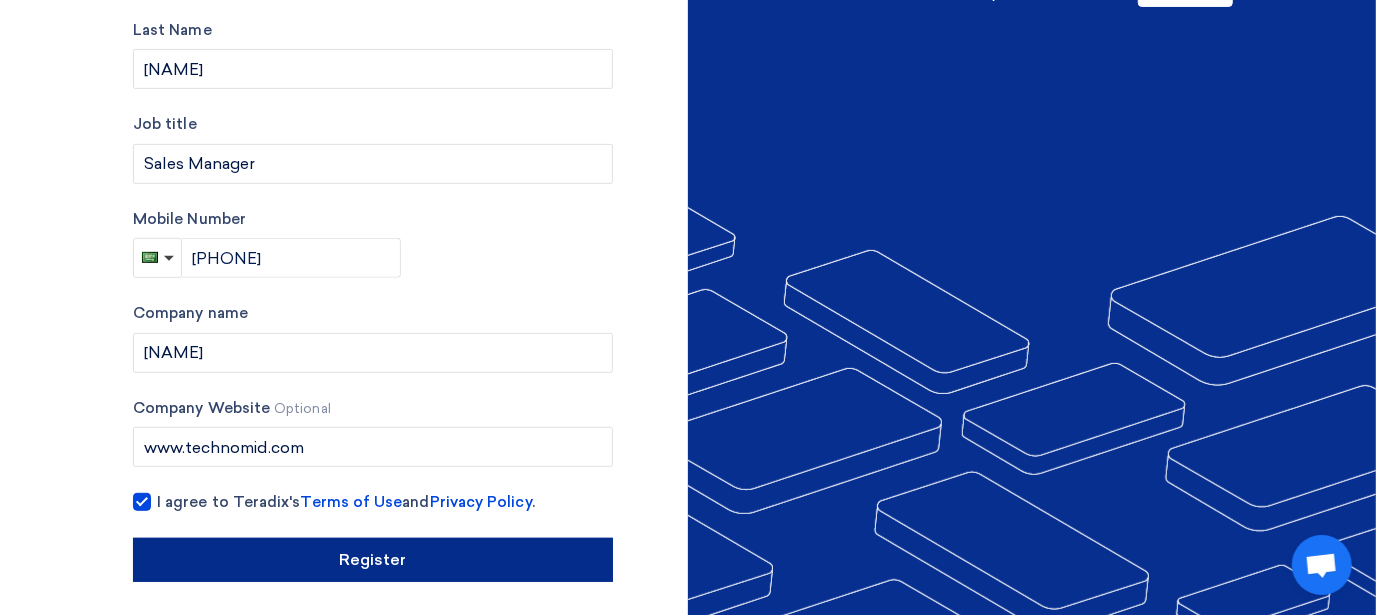 scroll, scrollTop: 487, scrollLeft: 0, axis: vertical 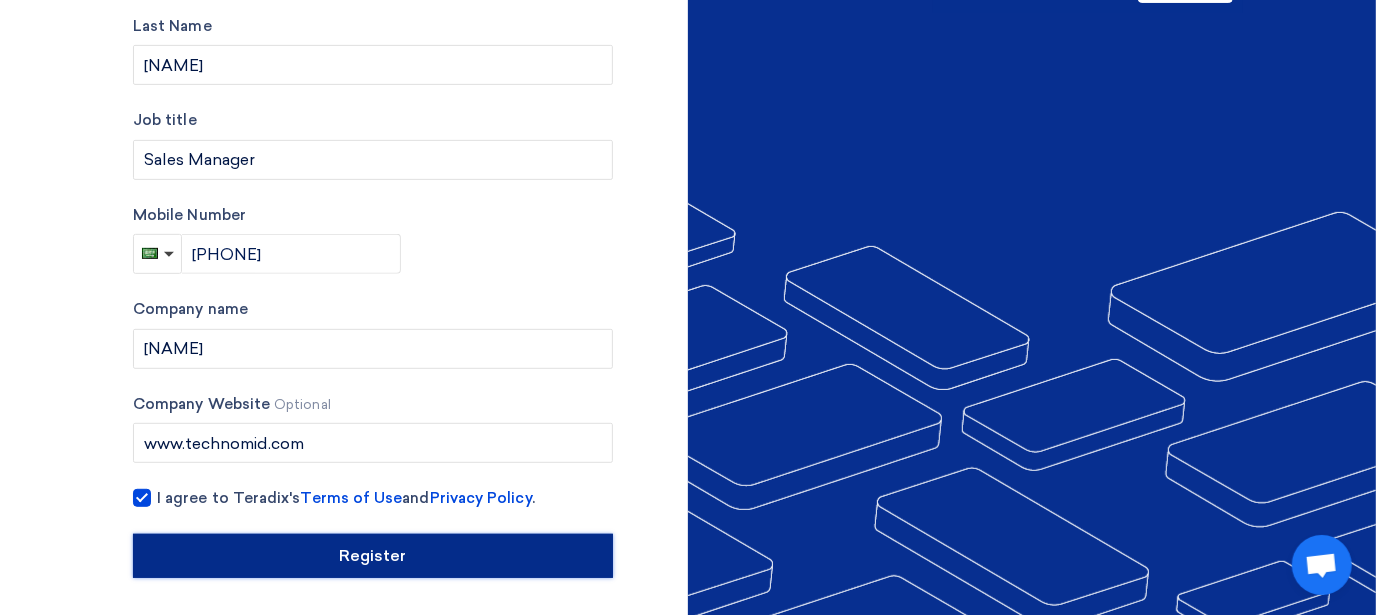 click on "Register" 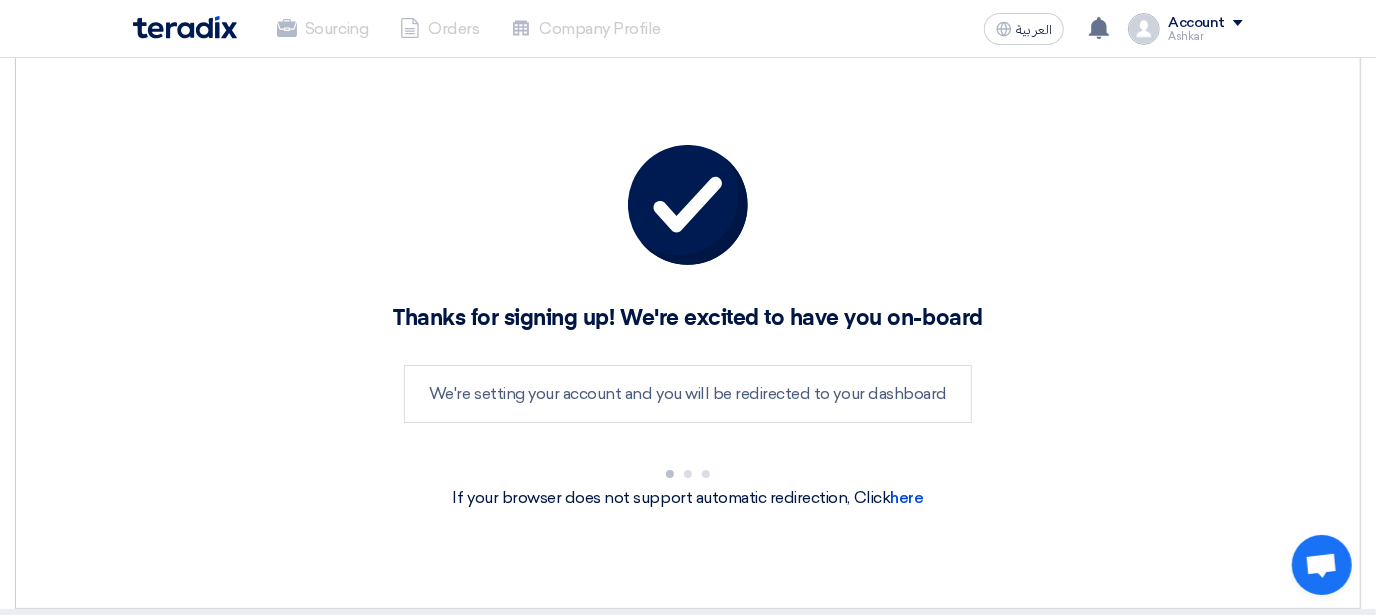 scroll, scrollTop: 0, scrollLeft: 0, axis: both 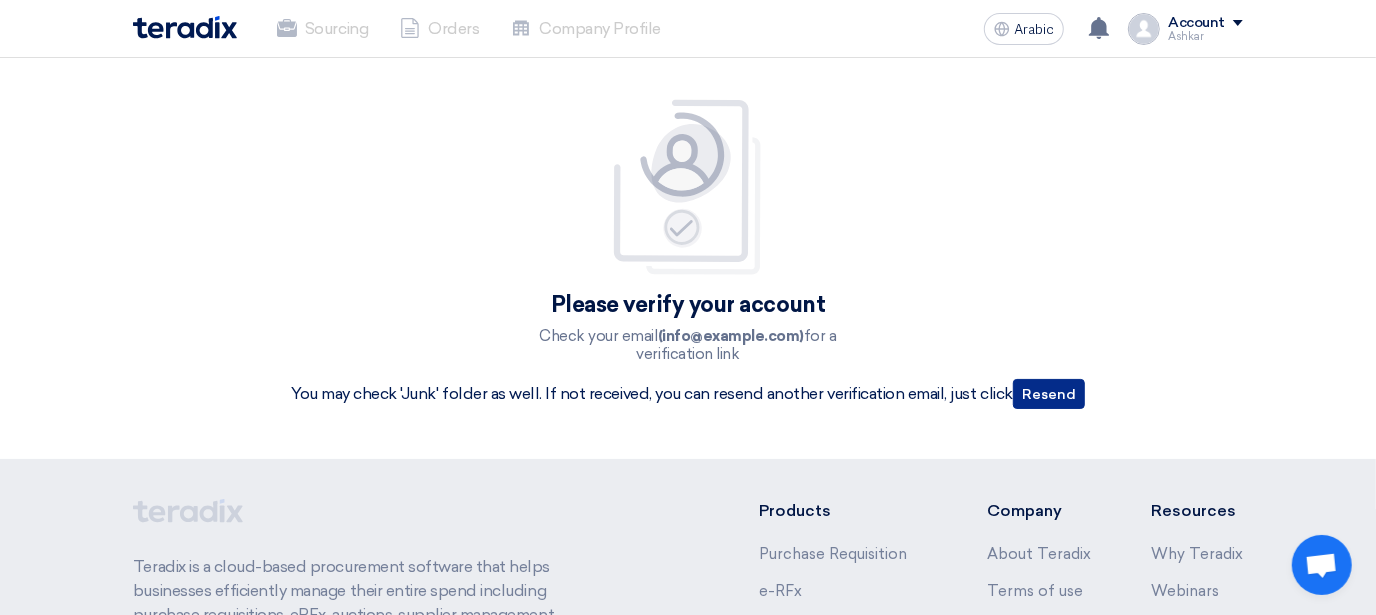 click on "Resend" 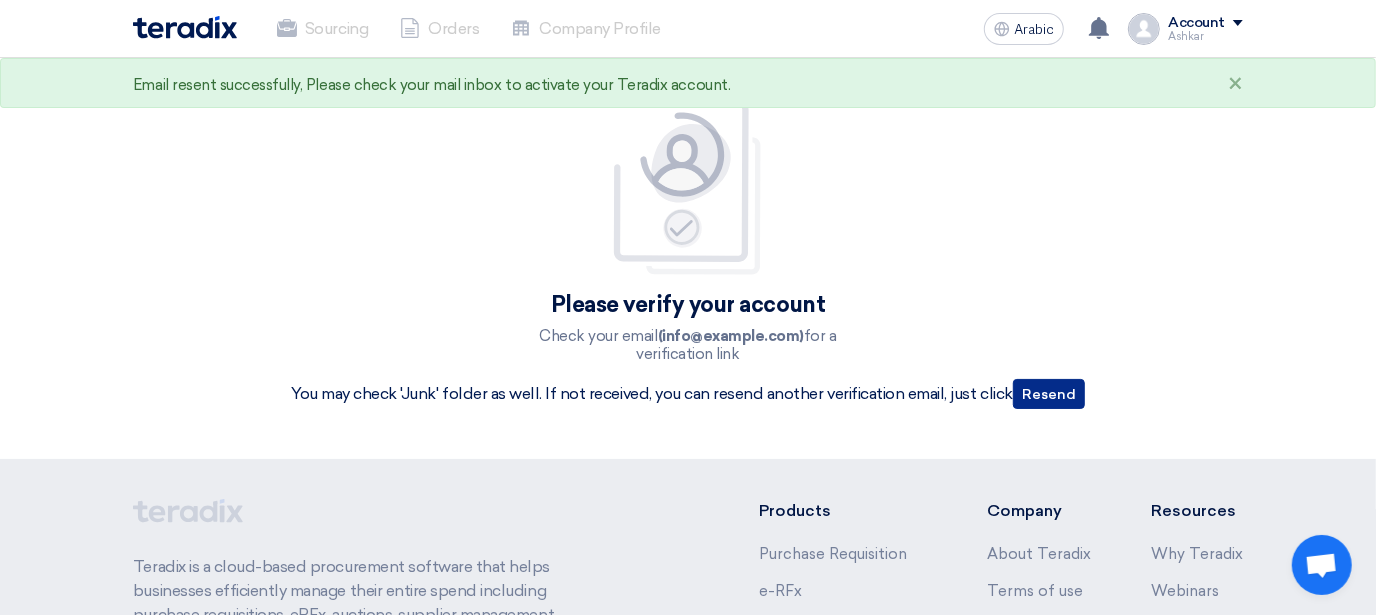 click on "Resend" 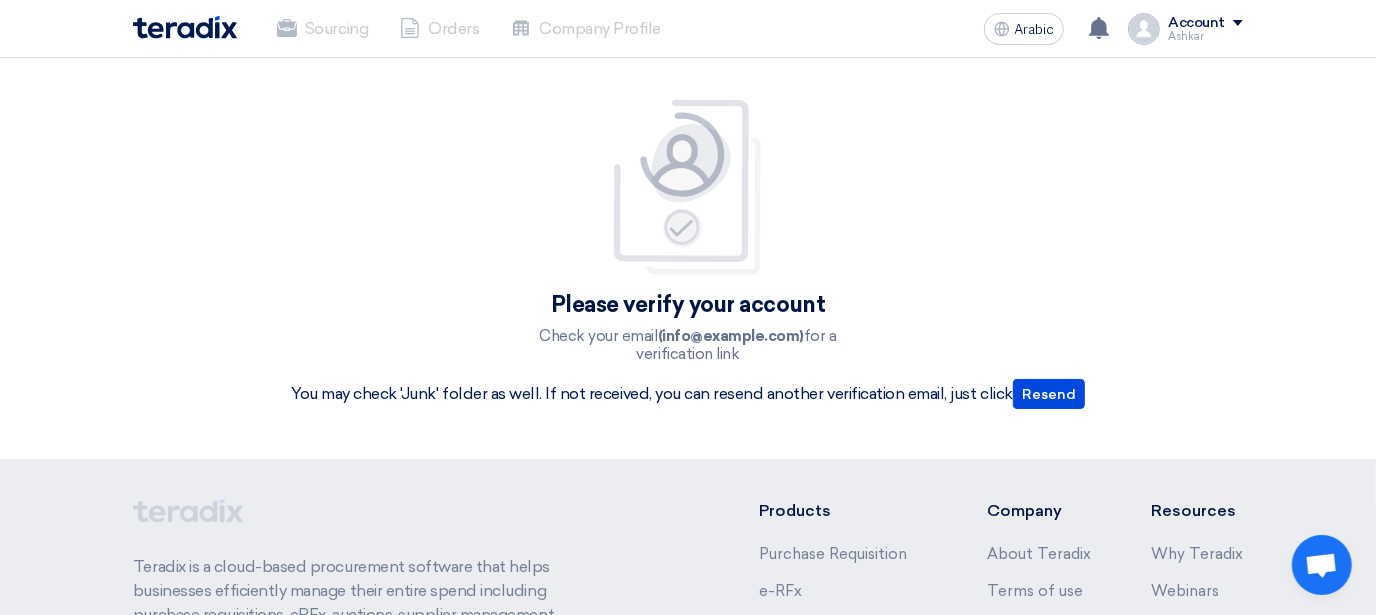 click on "Account" 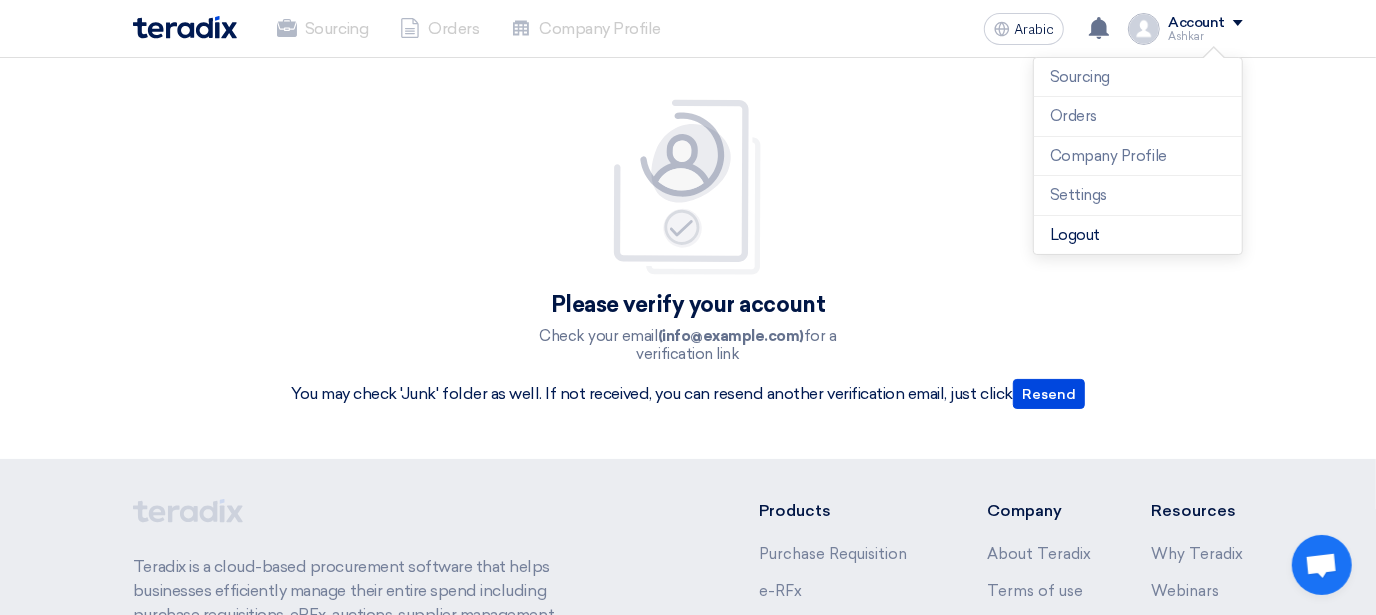 click on "Please verify your account
Check your email  (info@technomid.com)  for a verification link
You may check 'Junk' folder as well. If not received, you can resend another verification email, just click
Resend" 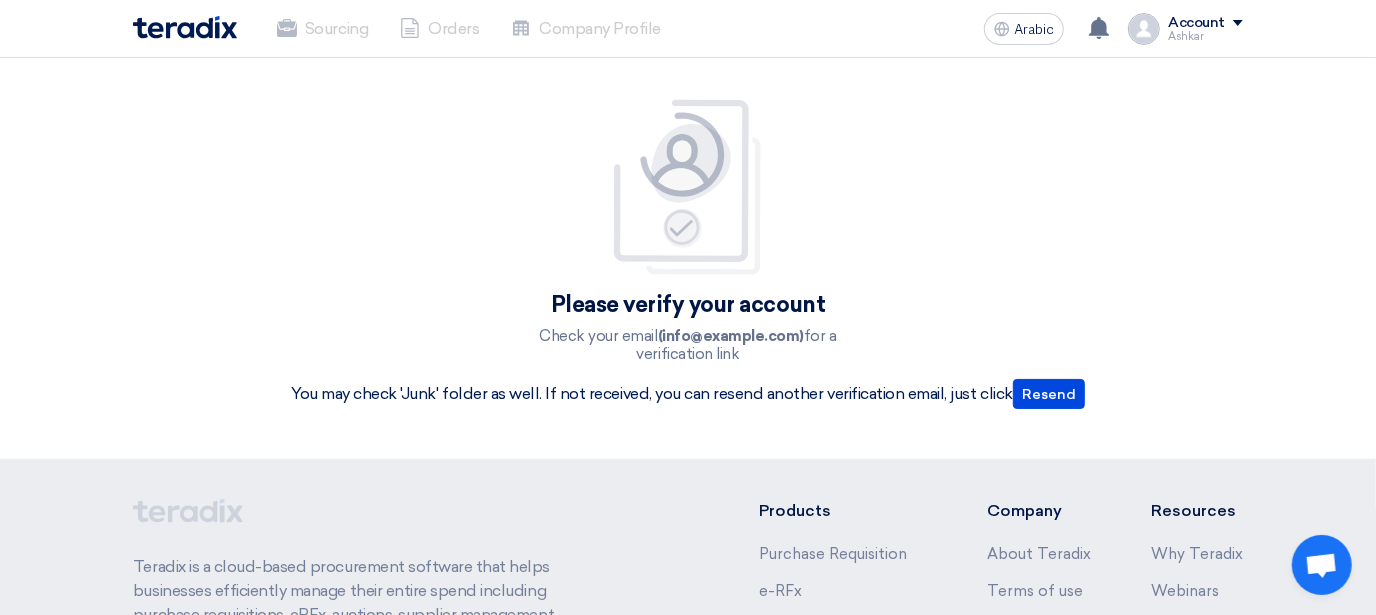 click on "Company Profile" 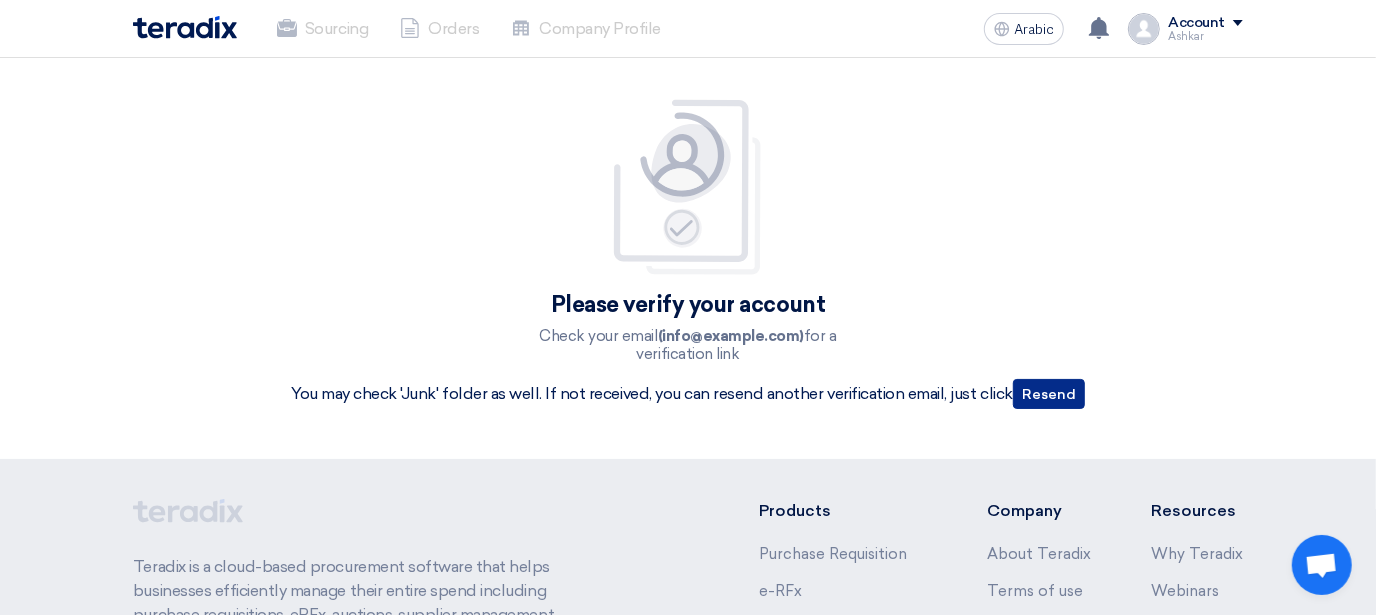 click on "Resend" 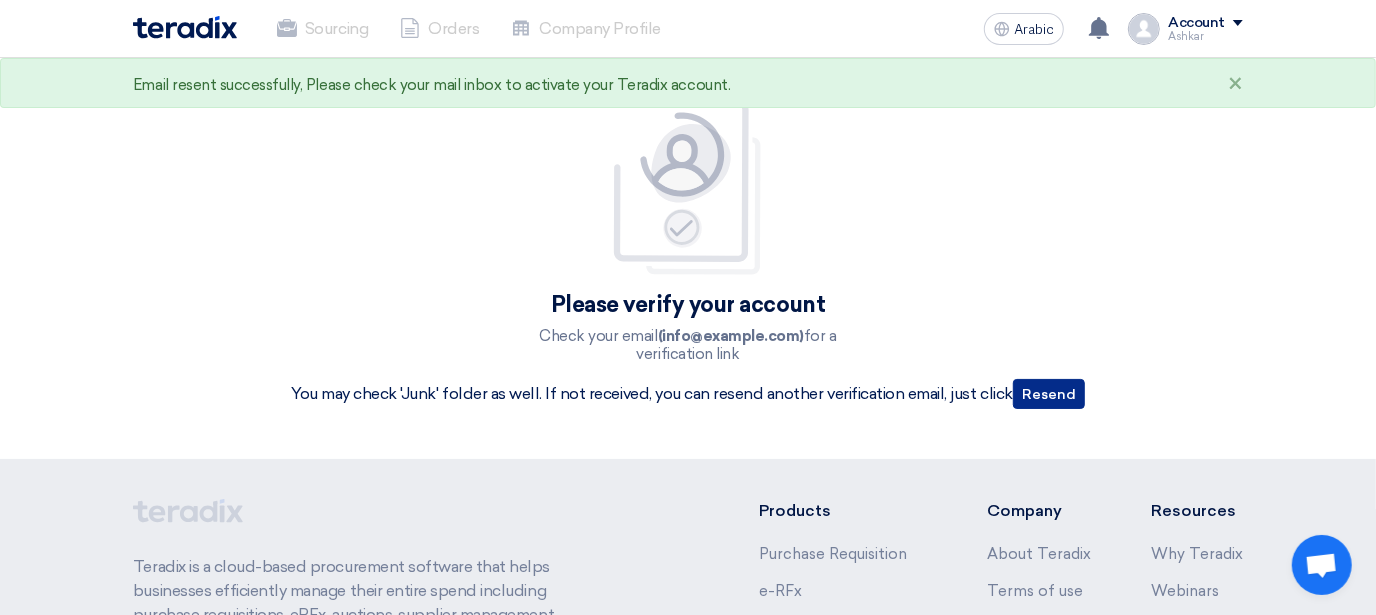 click on "Resend" 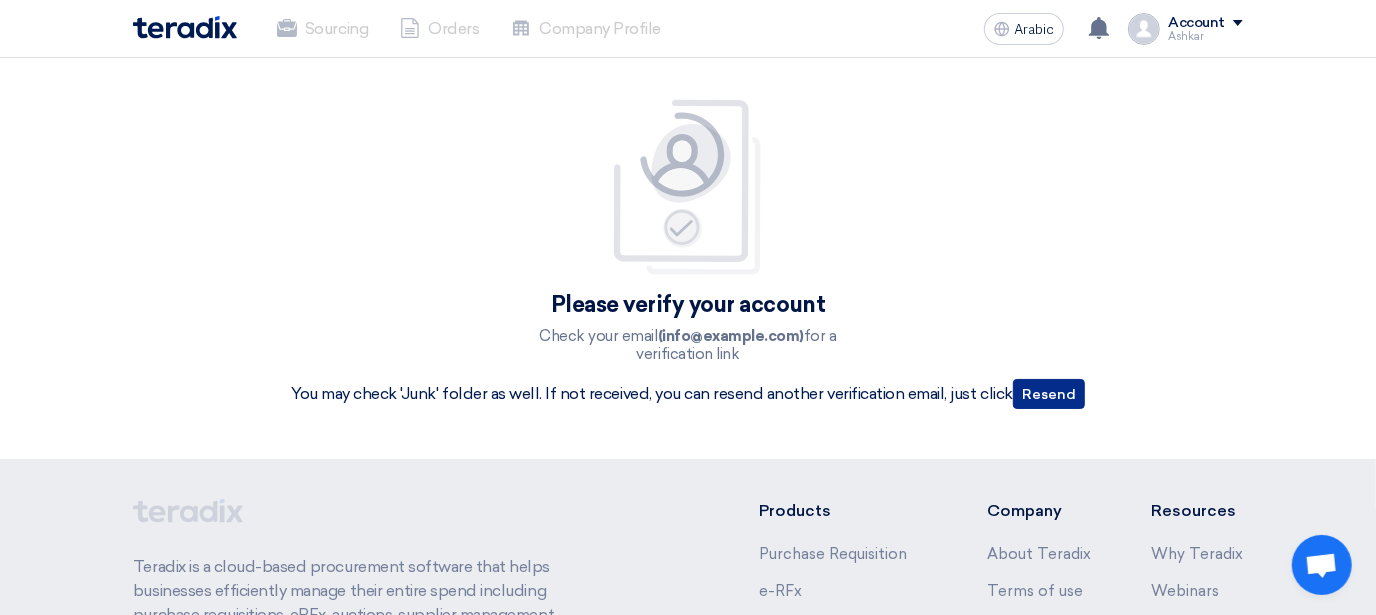 type 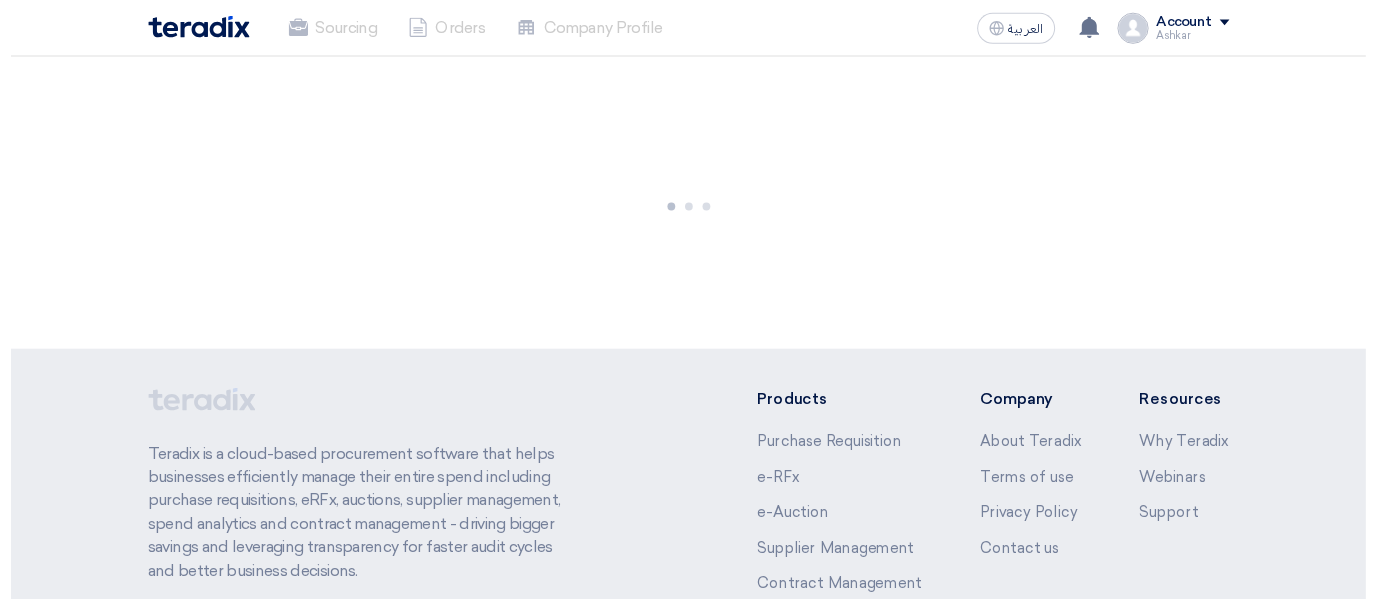 scroll, scrollTop: 0, scrollLeft: 0, axis: both 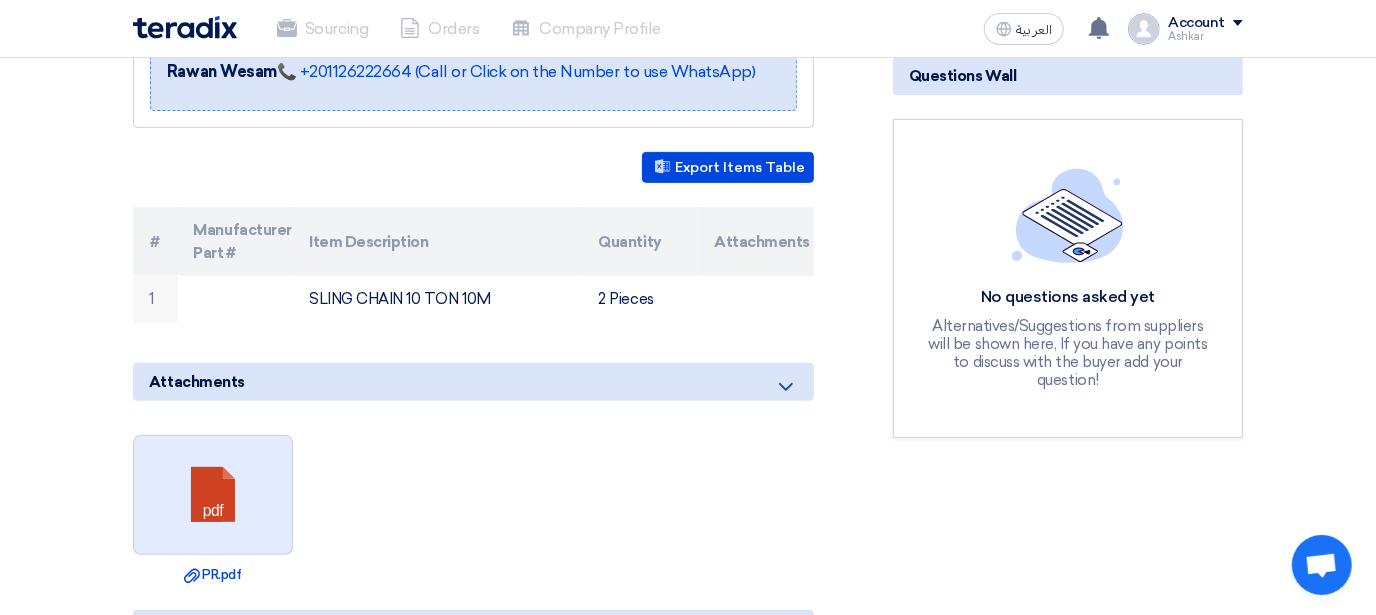 click at bounding box center [214, 496] 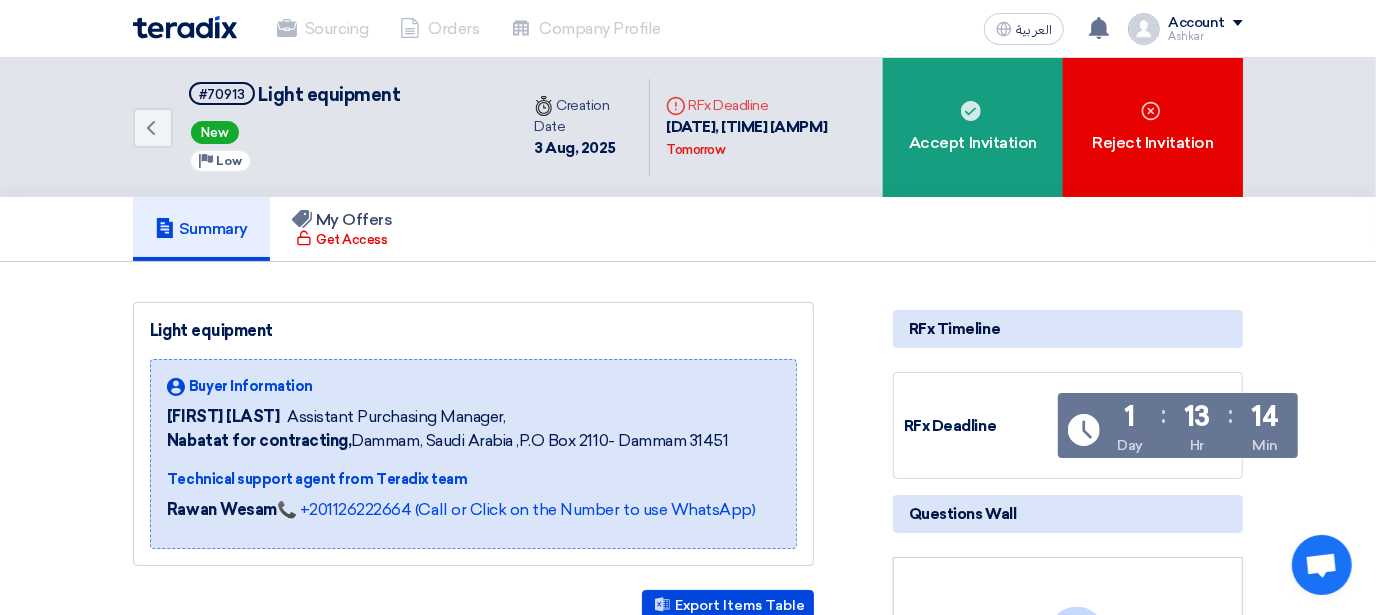 scroll, scrollTop: 0, scrollLeft: 0, axis: both 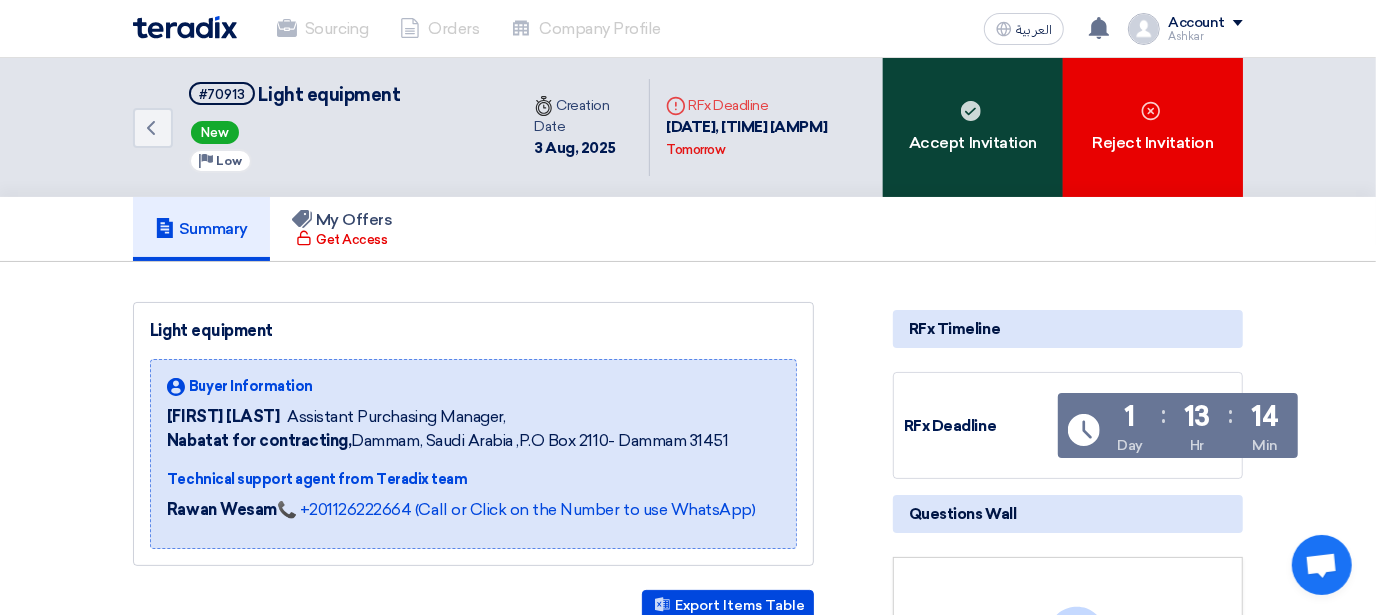 click on "Accept Invitation" 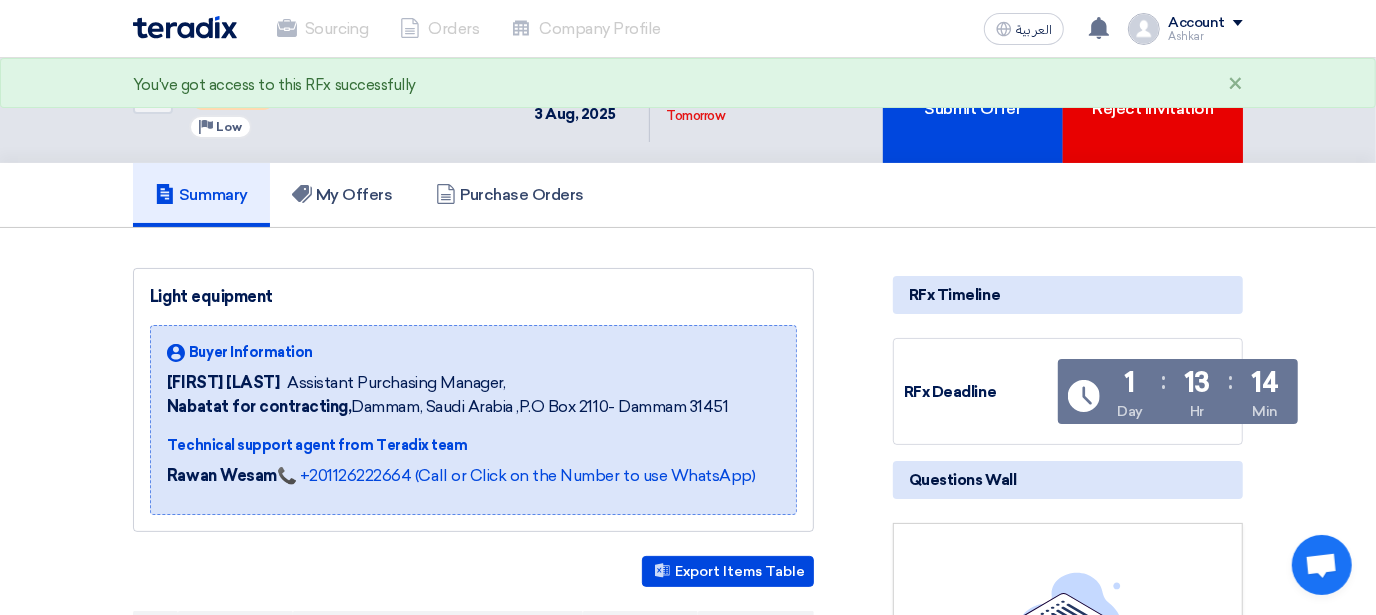scroll, scrollTop: 8, scrollLeft: 0, axis: vertical 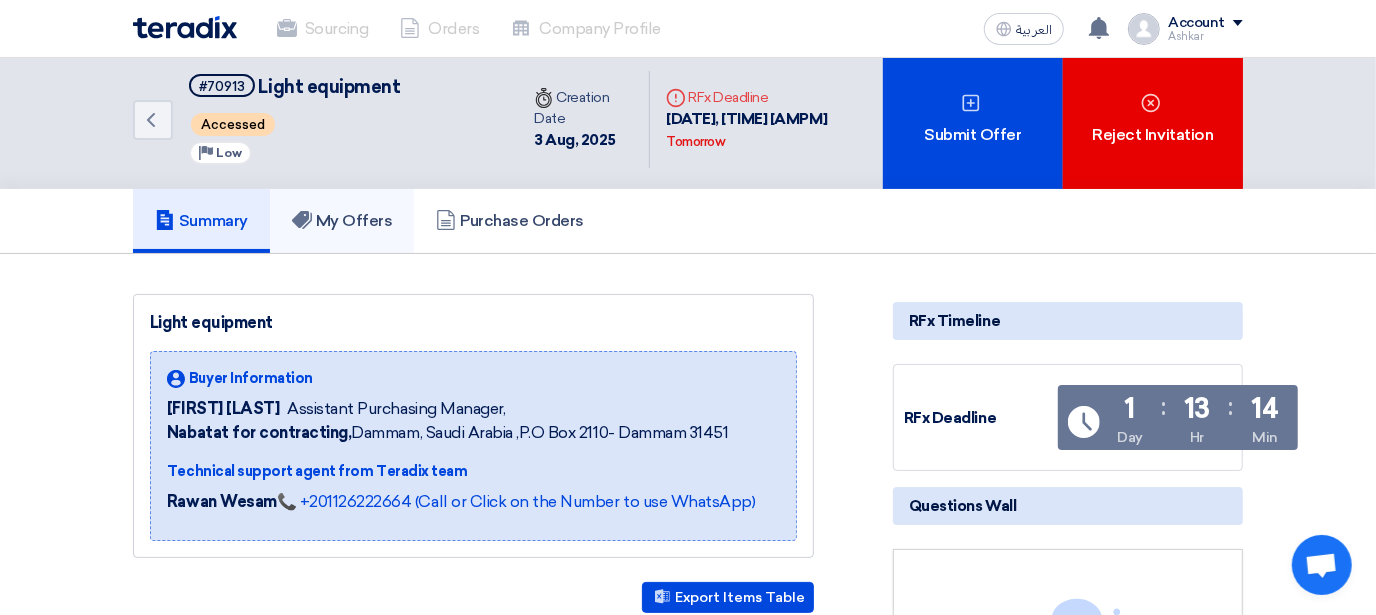 click on "My Offers" 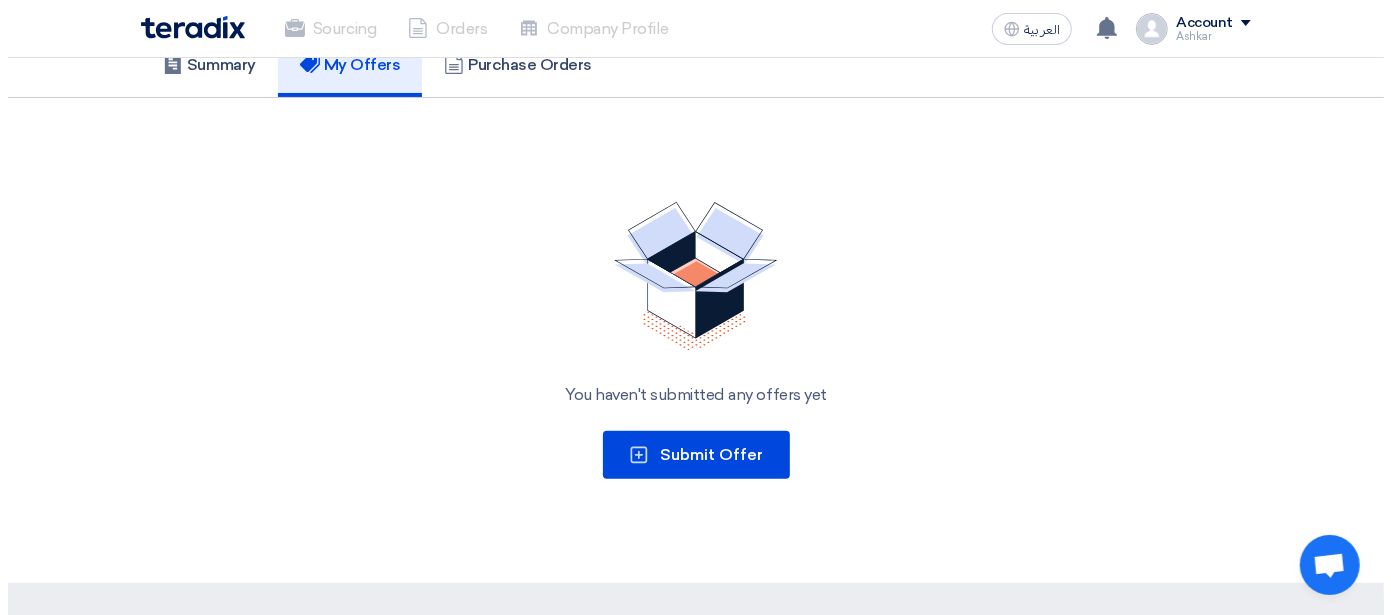 scroll, scrollTop: 162, scrollLeft: 0, axis: vertical 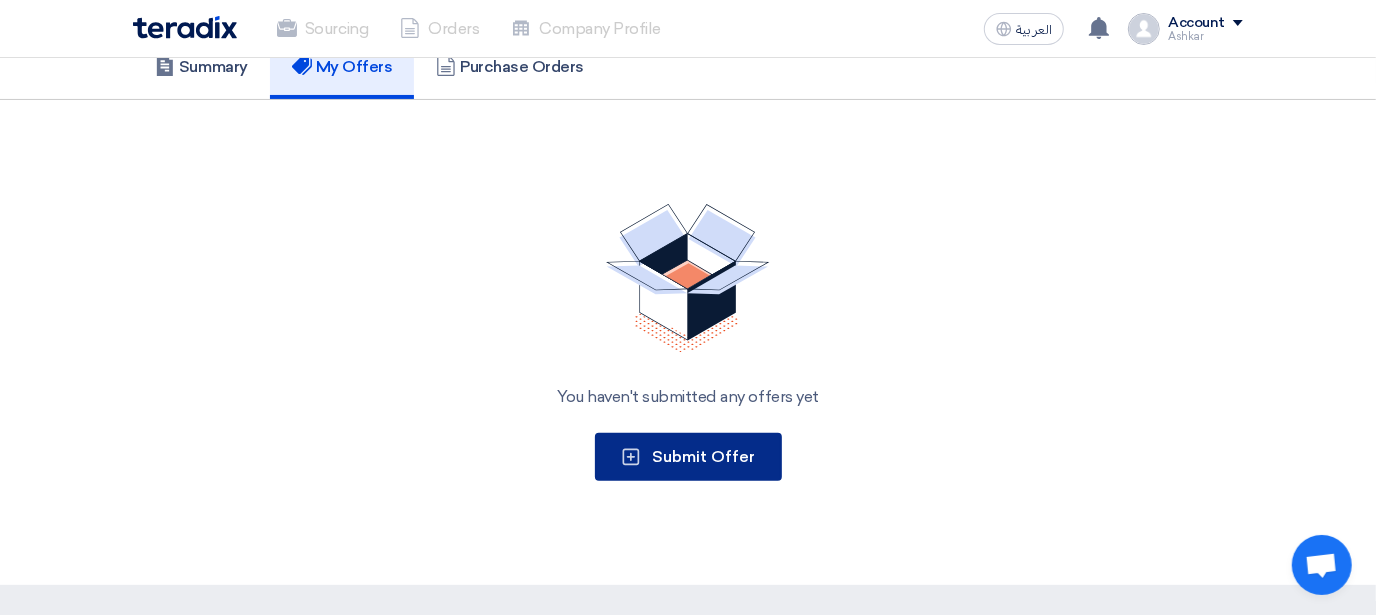 click on "Submit Offer" 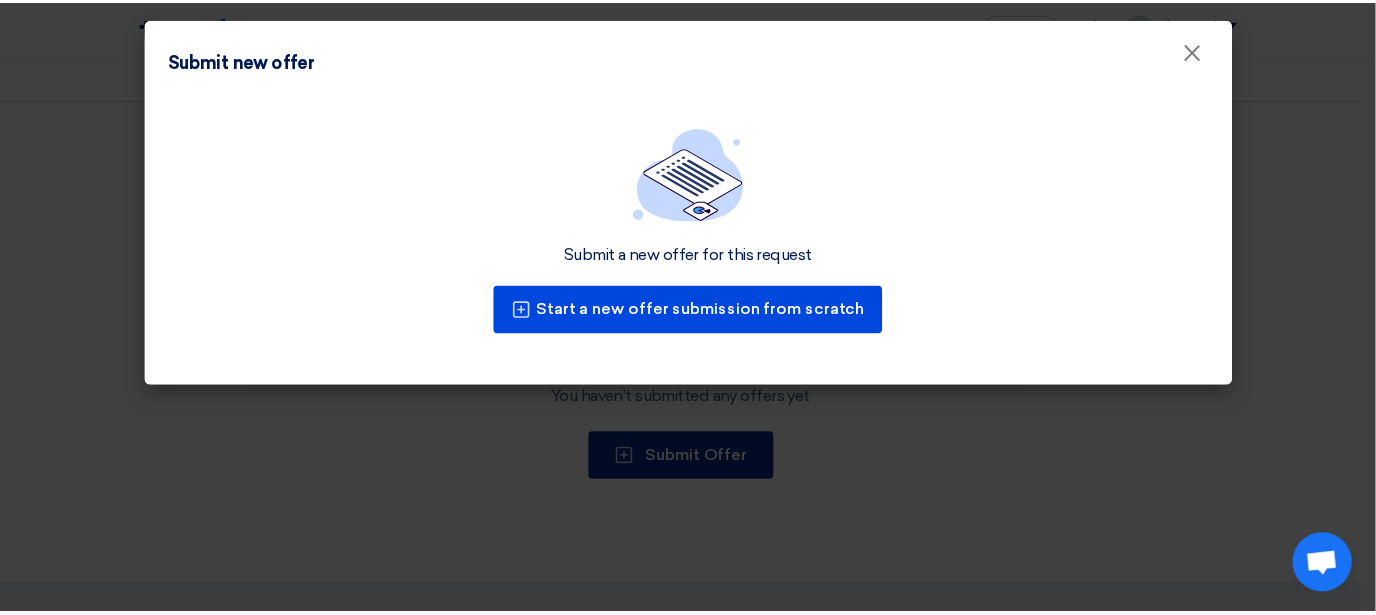 scroll, scrollTop: 0, scrollLeft: 0, axis: both 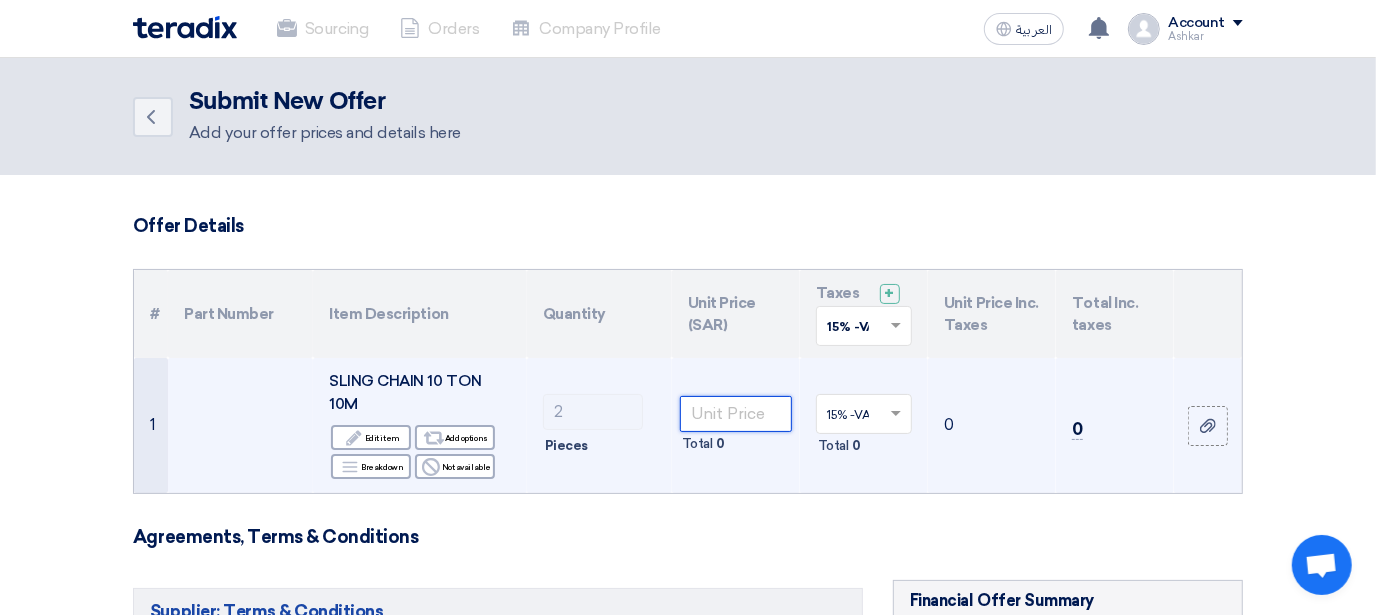 click 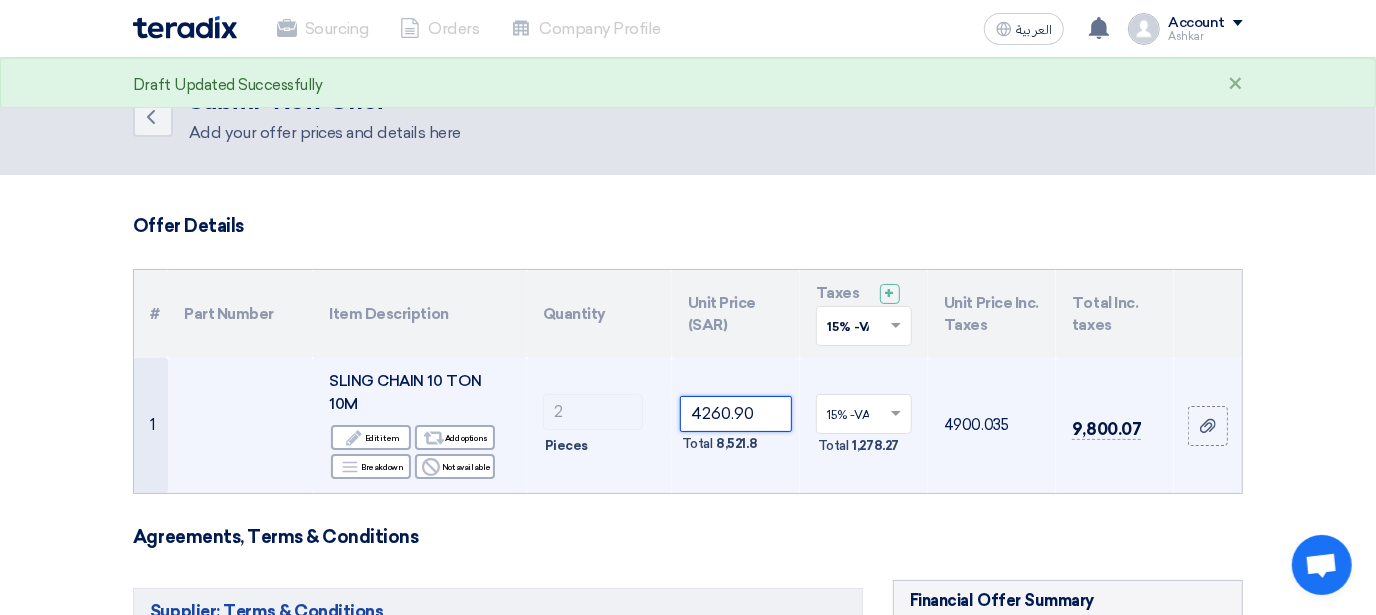 scroll, scrollTop: 23, scrollLeft: 0, axis: vertical 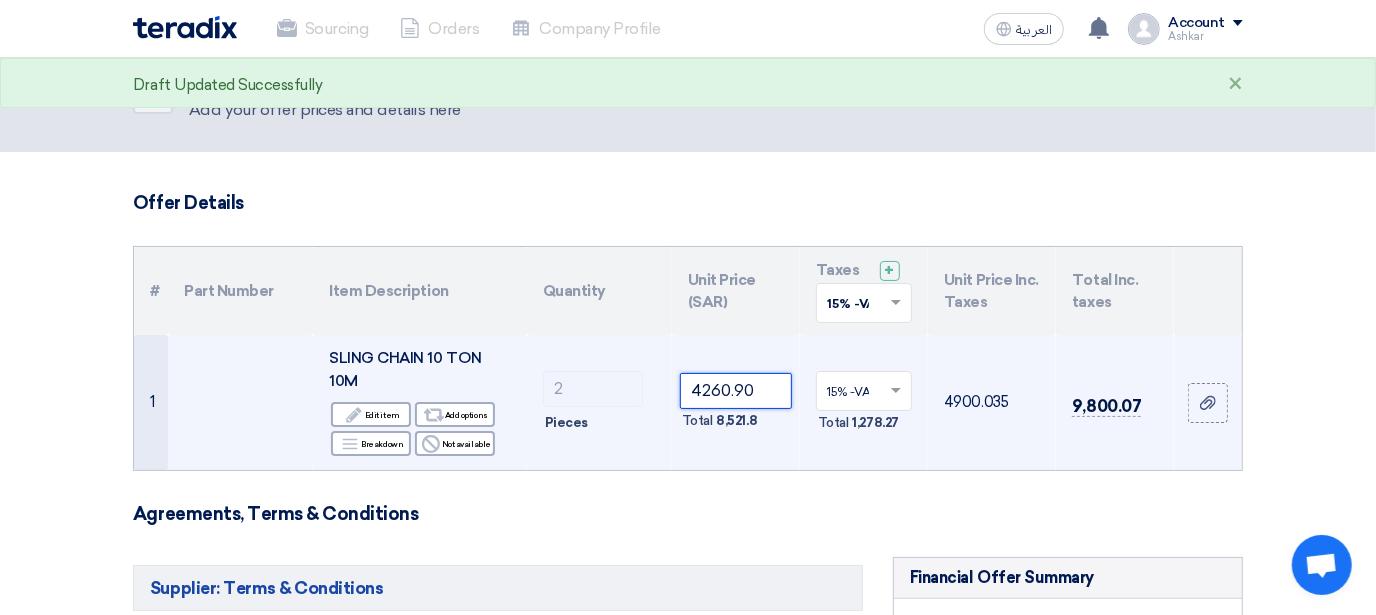 type on "4260.90" 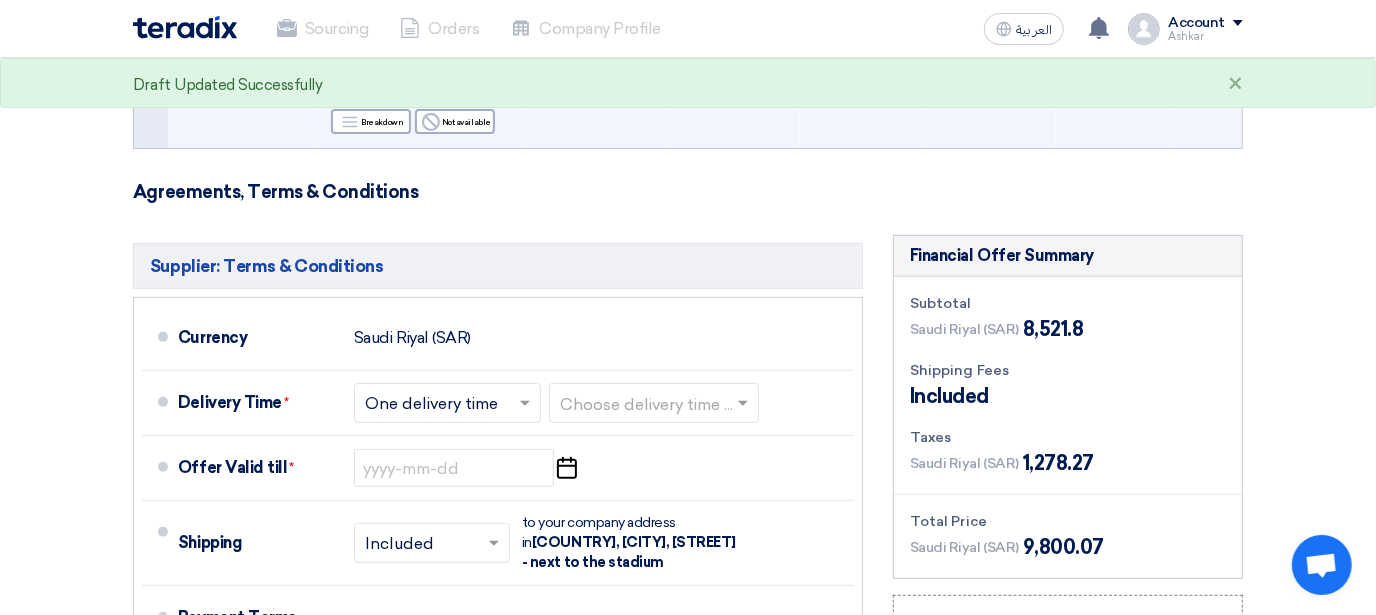 scroll, scrollTop: 346, scrollLeft: 0, axis: vertical 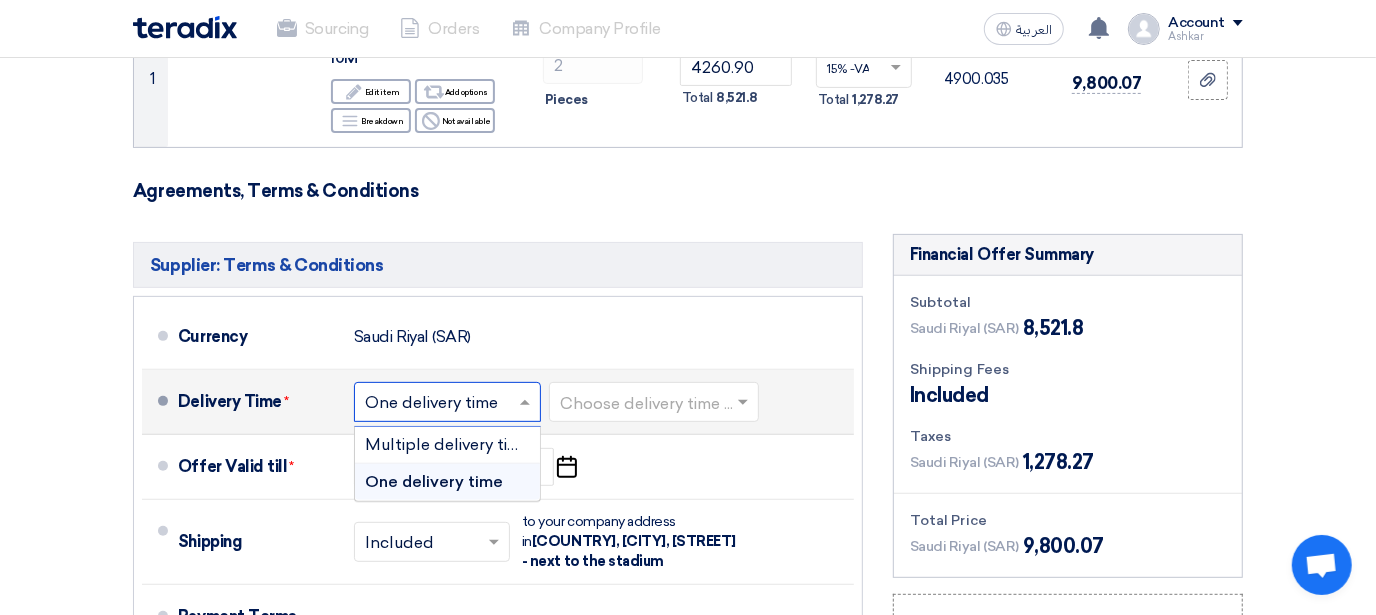 click 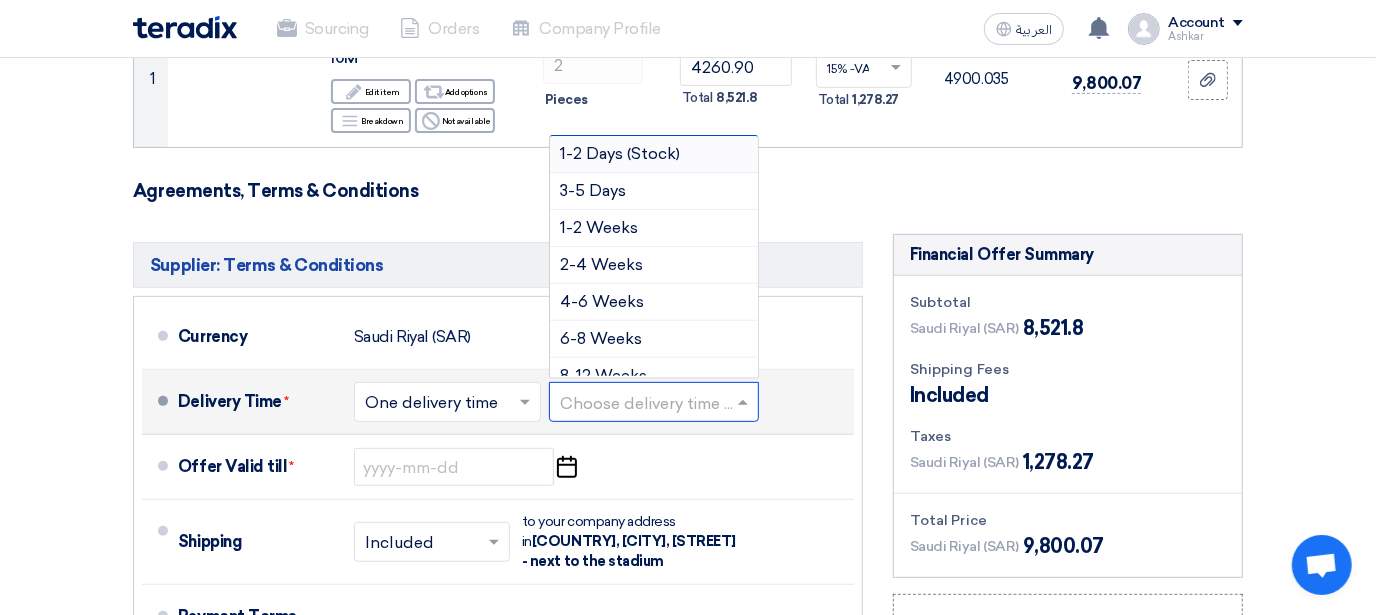click 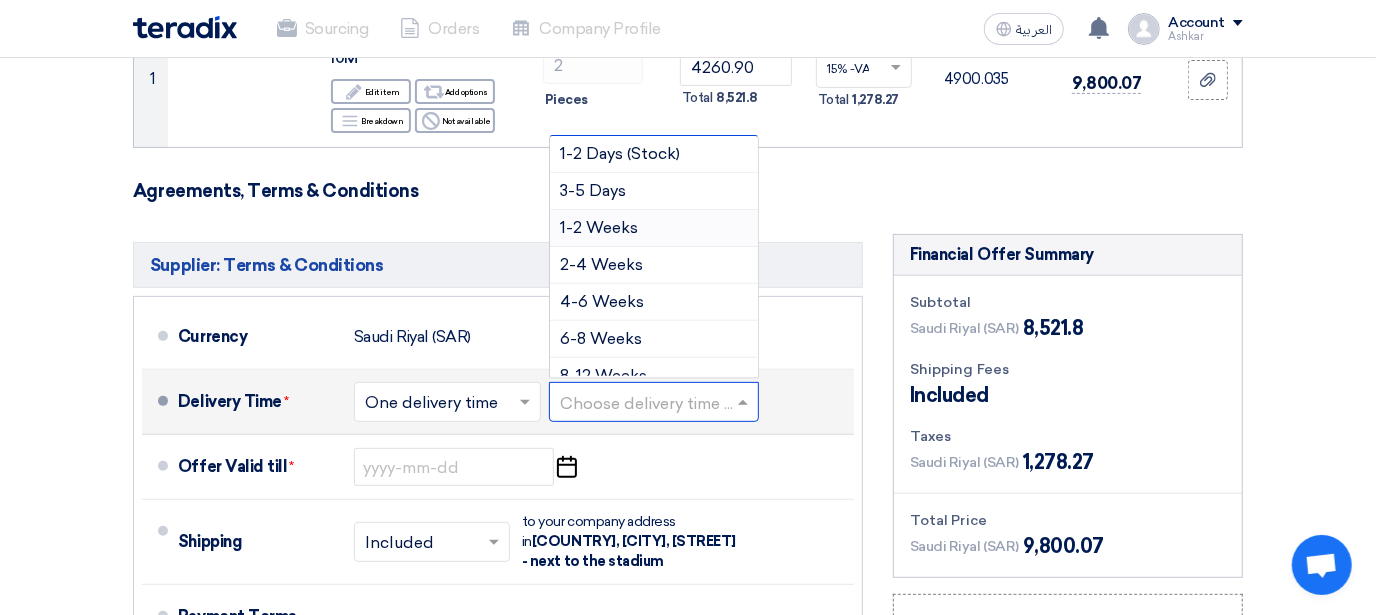 click on "1-2 Weeks" at bounding box center (599, 227) 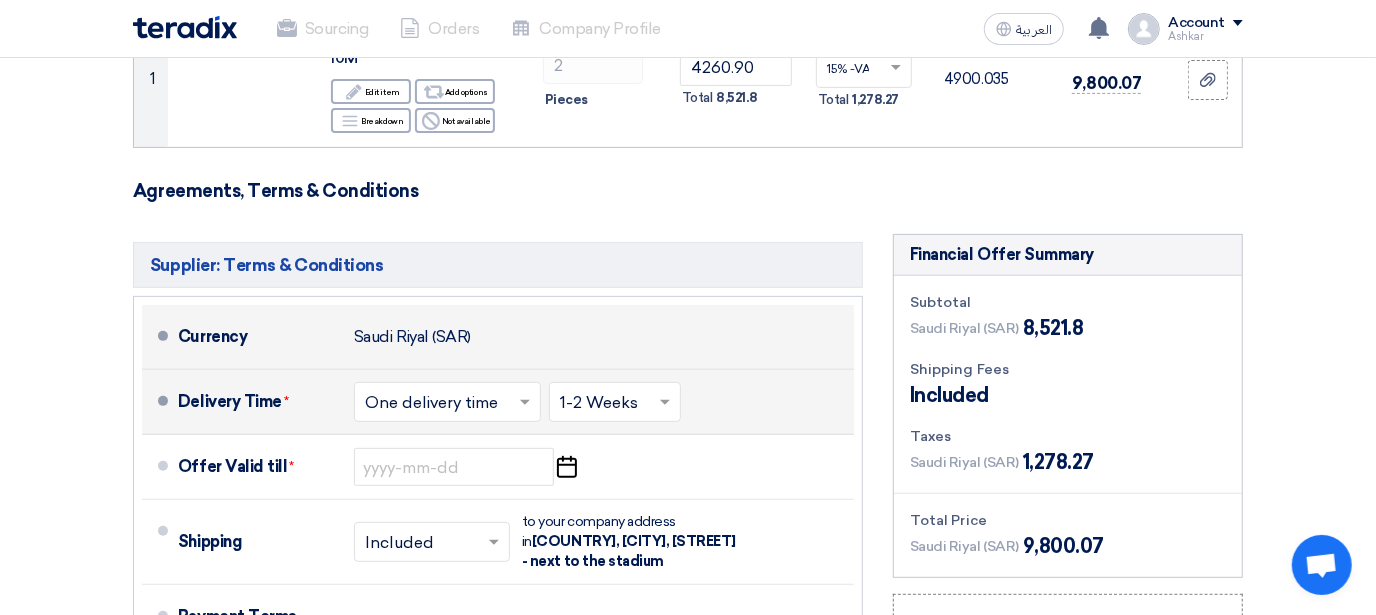 scroll, scrollTop: 411, scrollLeft: 0, axis: vertical 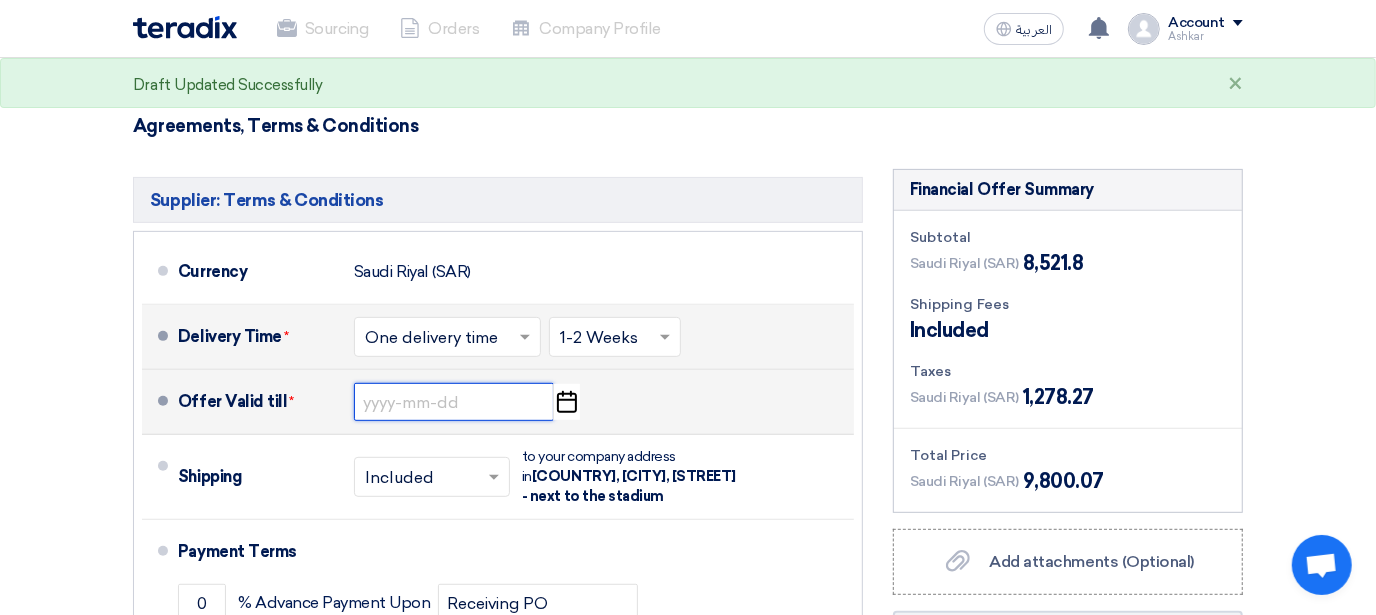 click 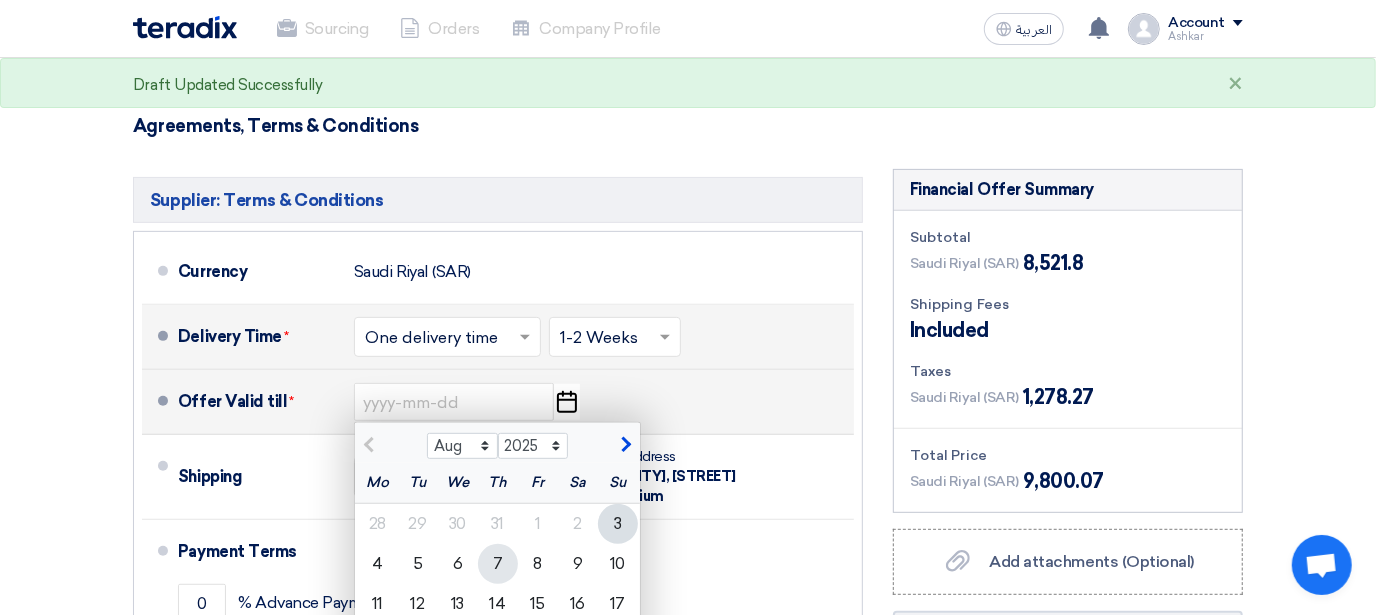 scroll, scrollTop: 493, scrollLeft: 0, axis: vertical 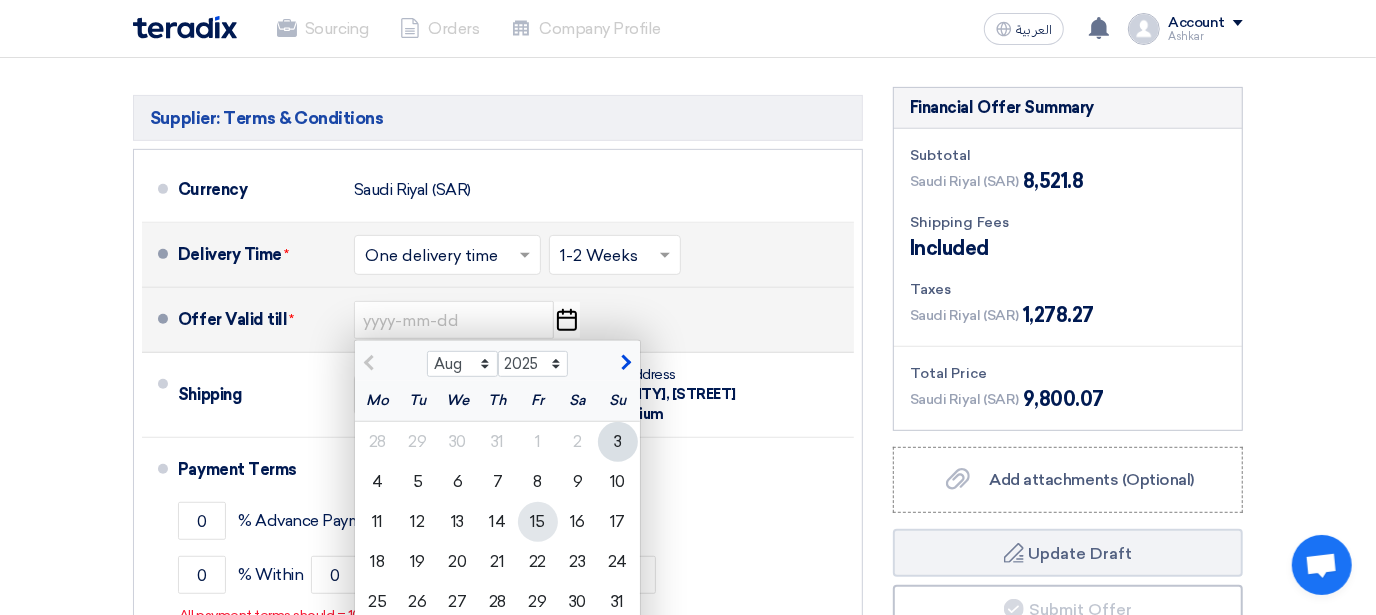 click on "15" 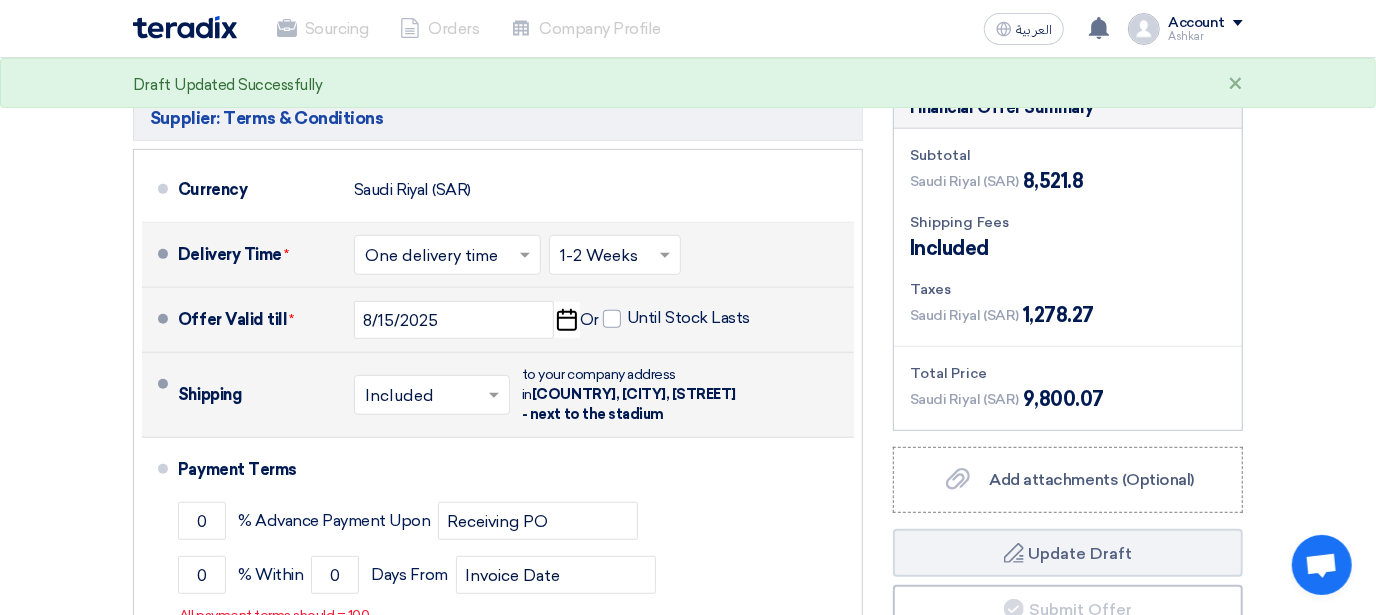 click 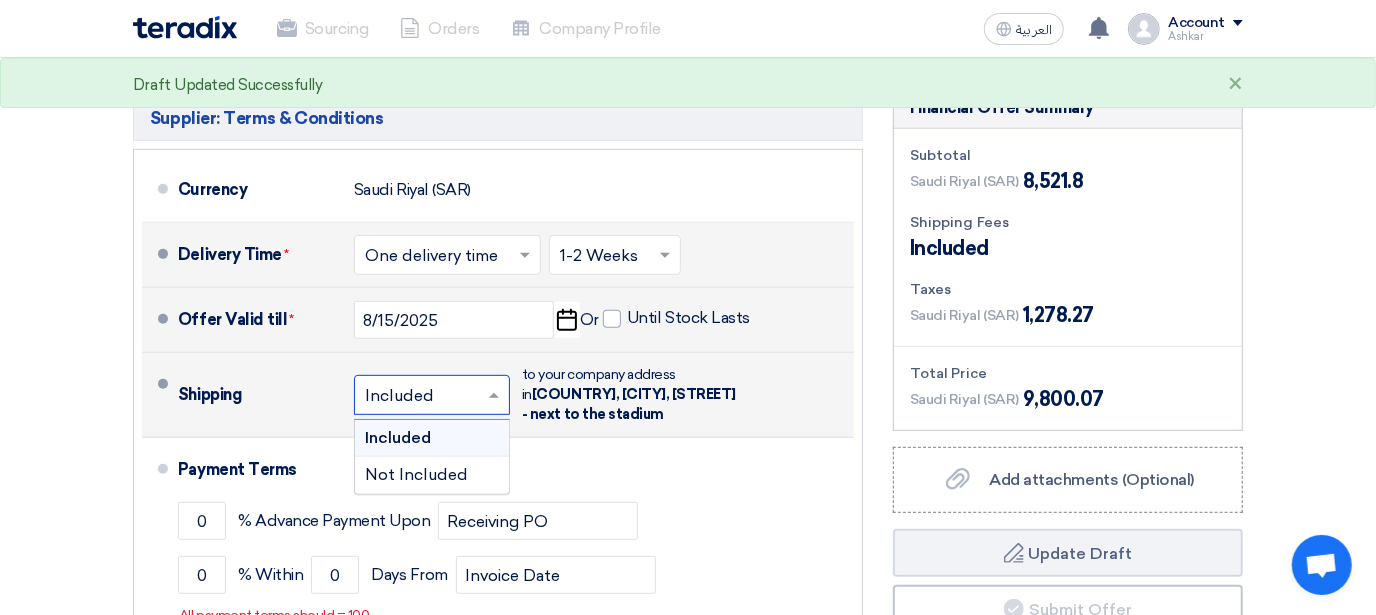 click 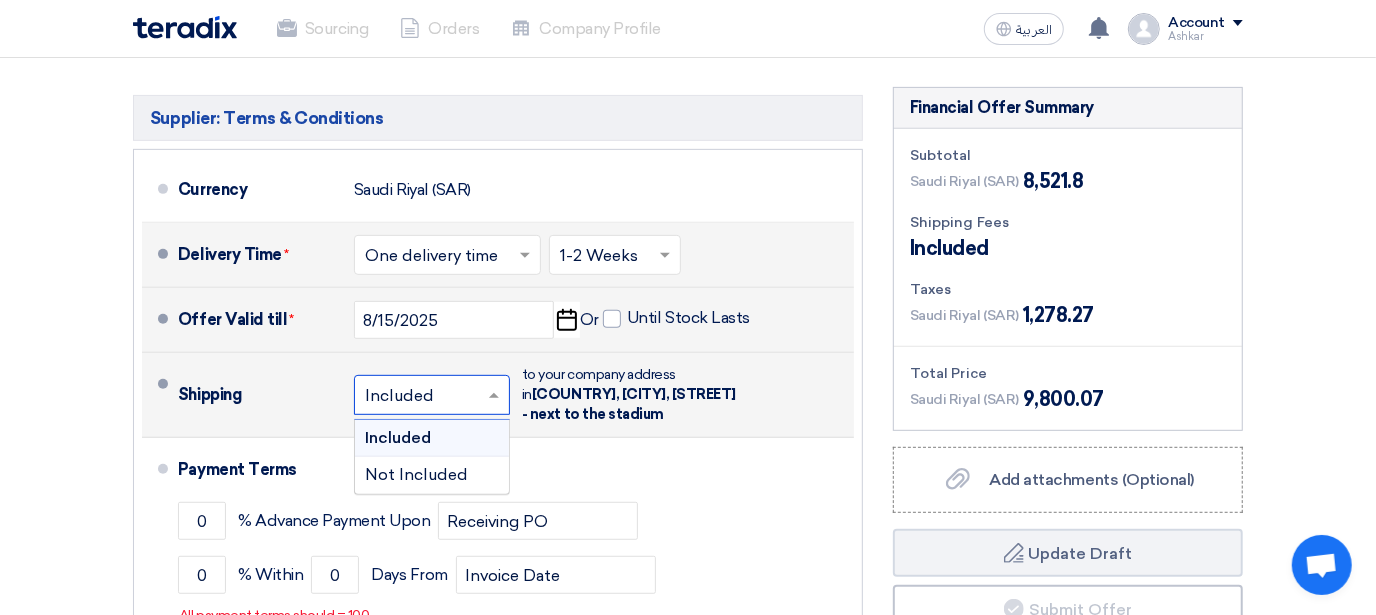 scroll, scrollTop: 592, scrollLeft: 0, axis: vertical 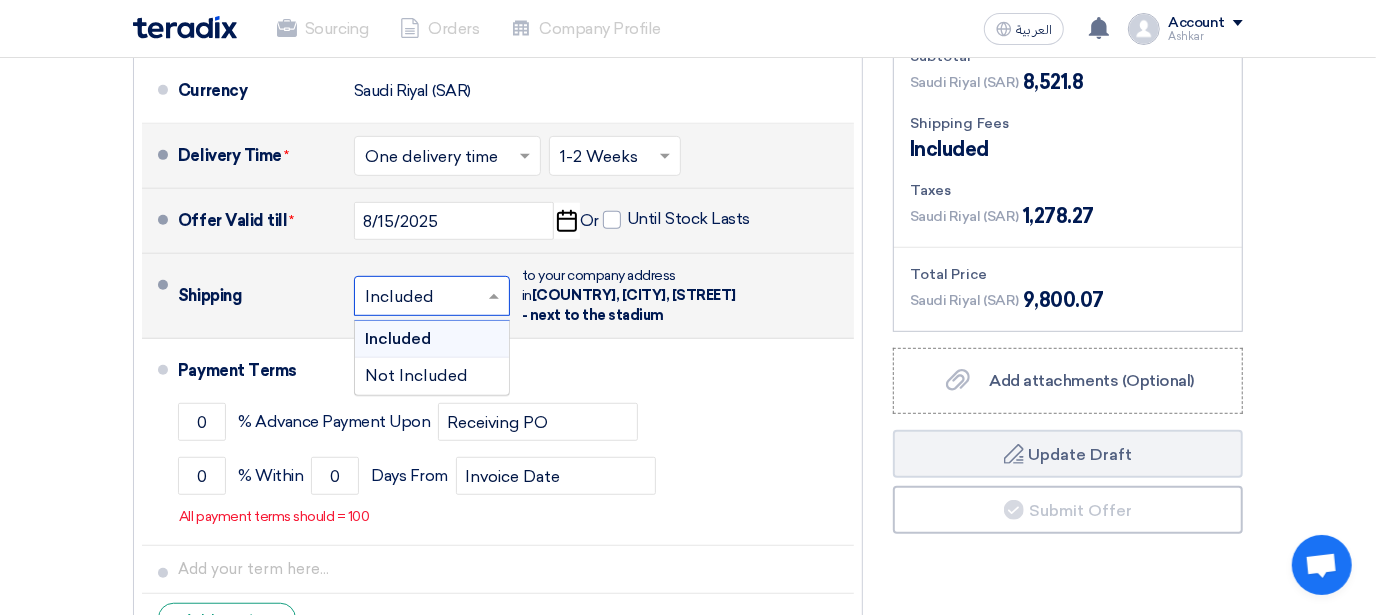 click on "Included" at bounding box center (398, 338) 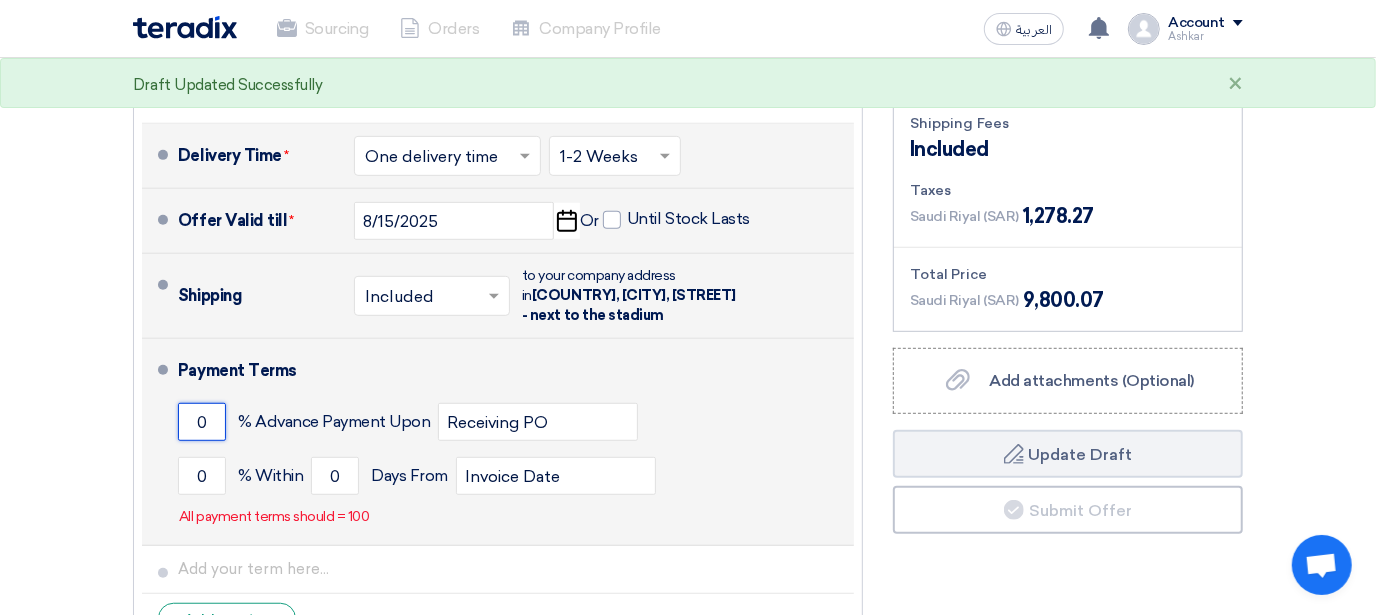 click on "0" 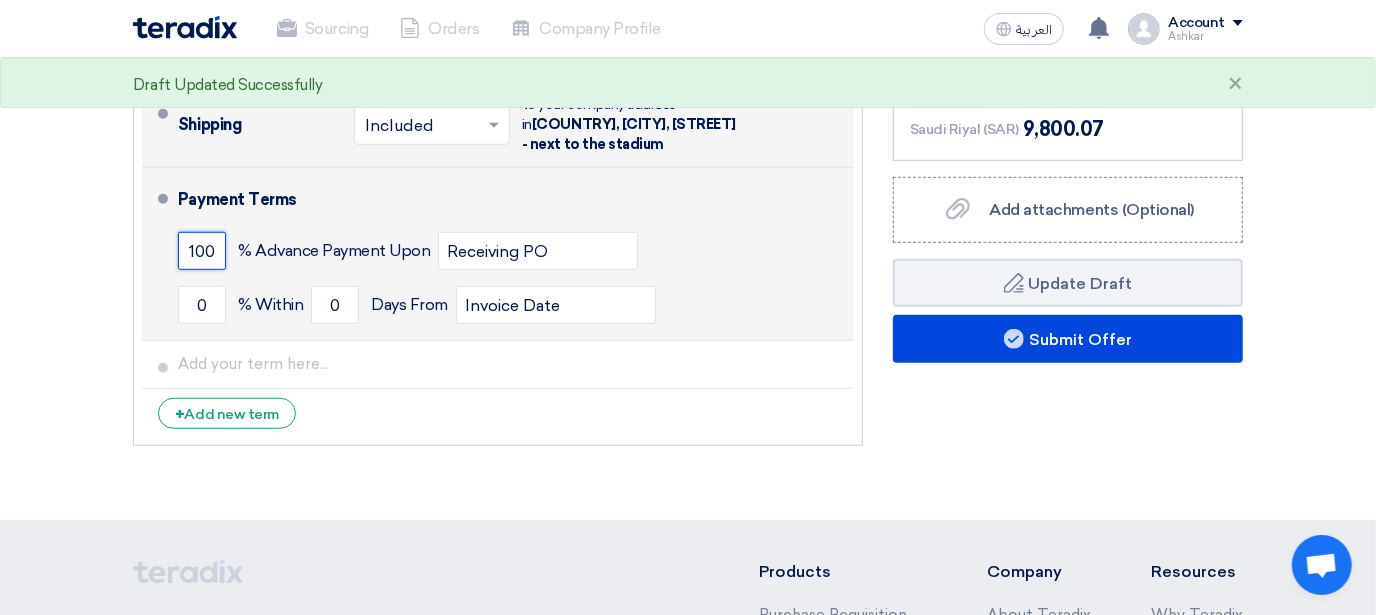 scroll, scrollTop: 766, scrollLeft: 0, axis: vertical 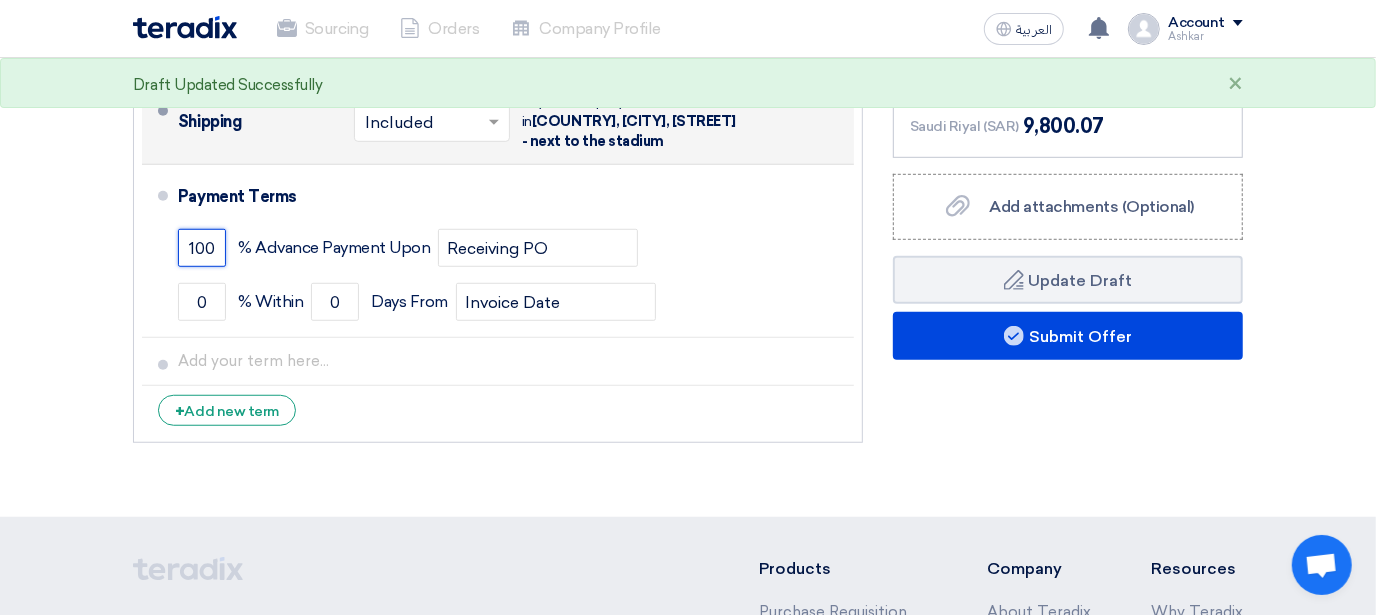 type on "100" 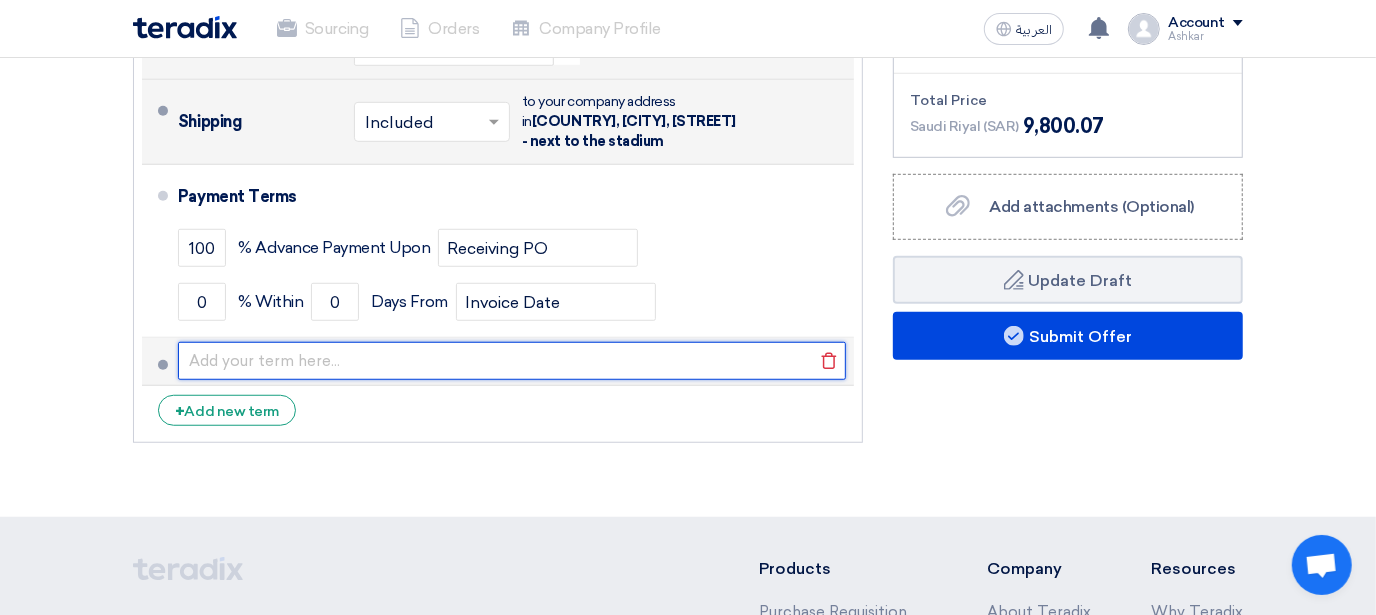 click 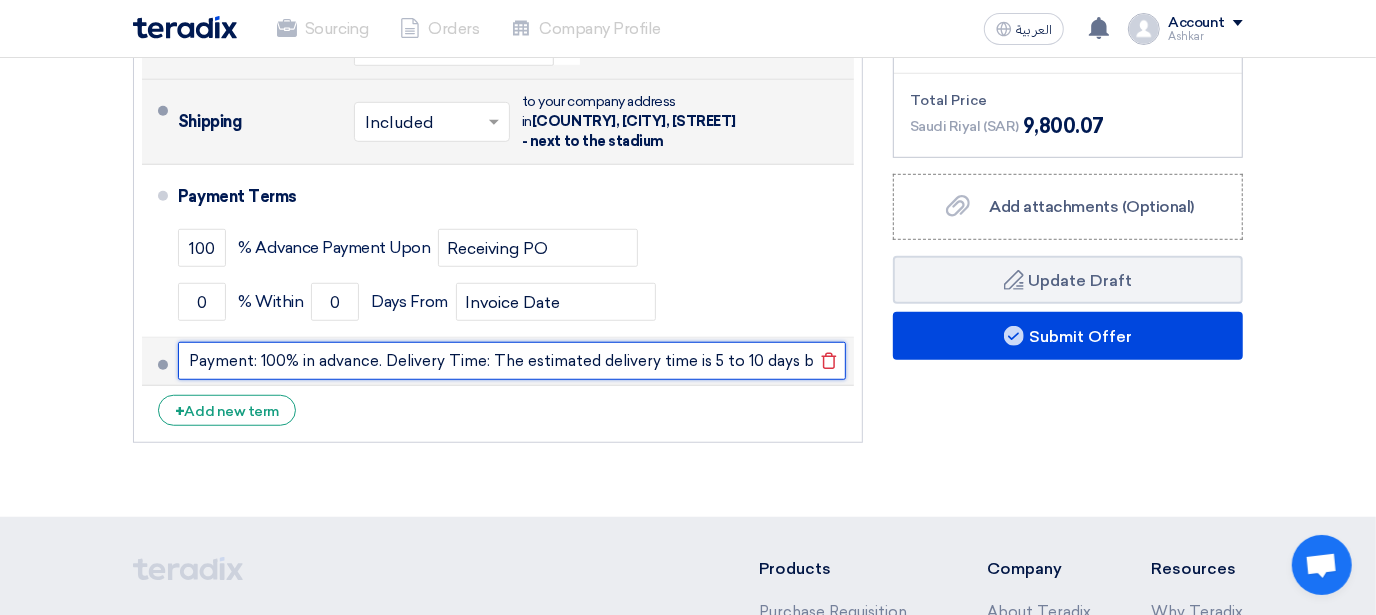 scroll, scrollTop: 0, scrollLeft: 2995, axis: horizontal 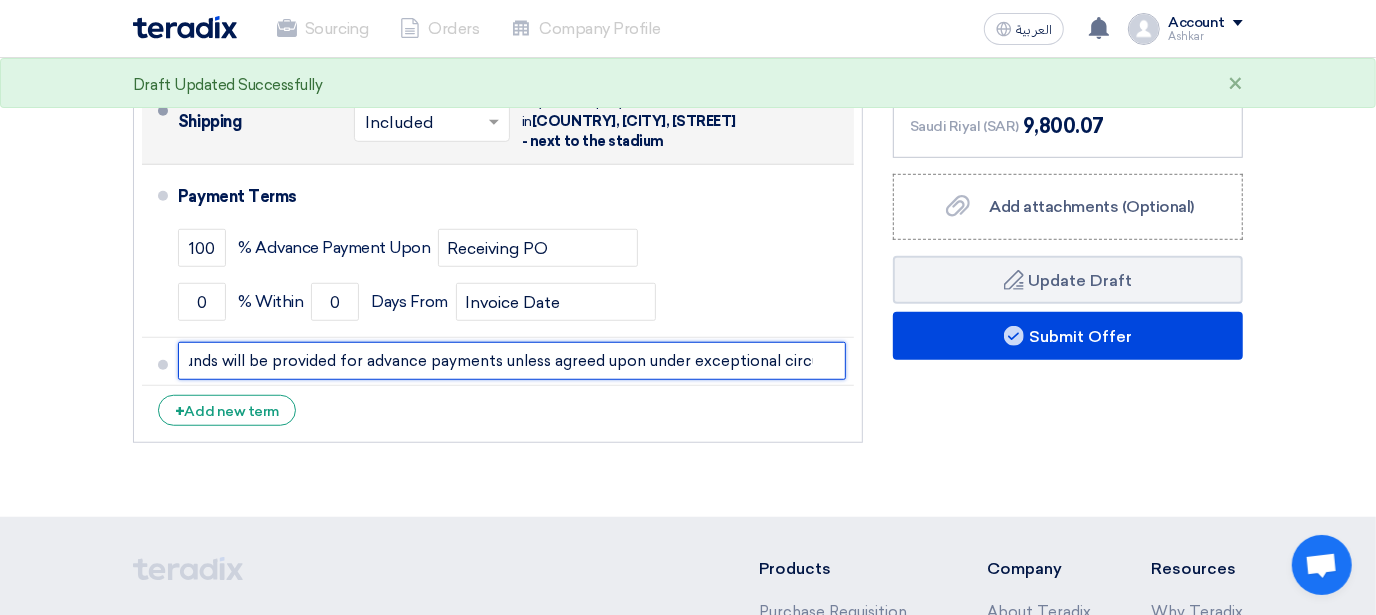 type on "Payment: 100% in advance. Delivery Time: The estimated delivery time is 5 to 10 days by courier, depending on factory stock, after the purchase order has been received and confirmed. Any delays caused by unforeseen circumstances, such as customs clearance or force majeure events, will be communicated promptly.  Cancellation and Refund: Orders cannot be canceled once production has started, and no refunds will be provided for advance payments unless agreed upon under exceptional circumstances." 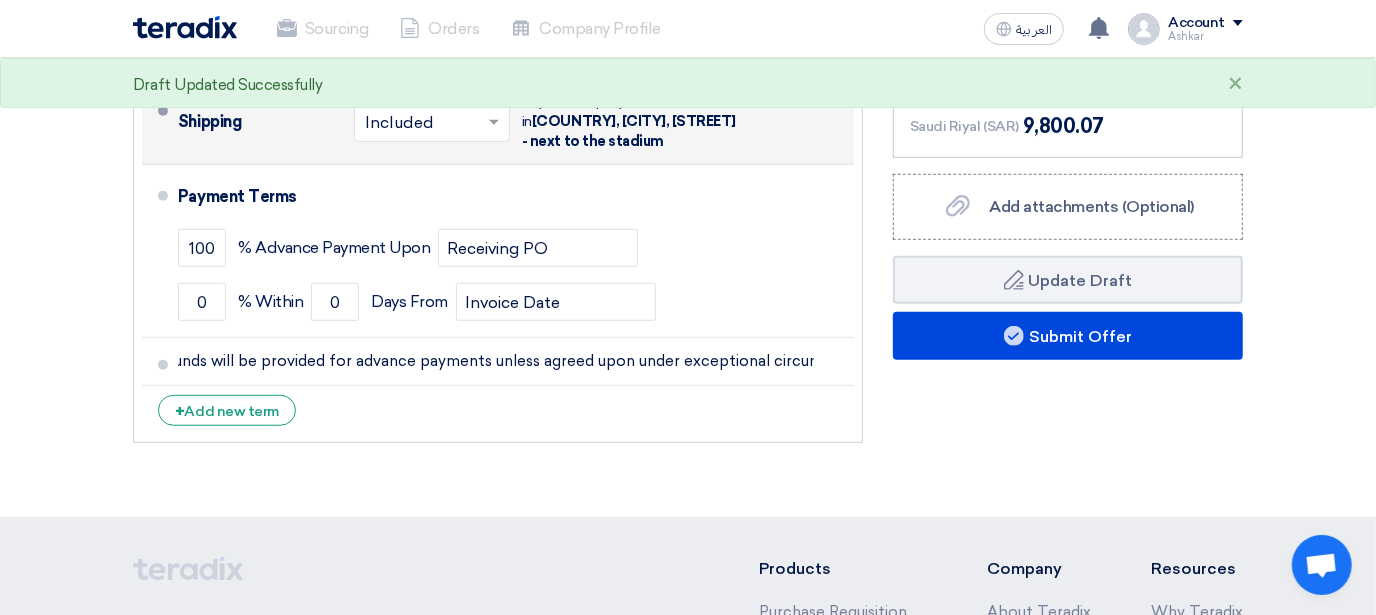 scroll, scrollTop: 0, scrollLeft: 0, axis: both 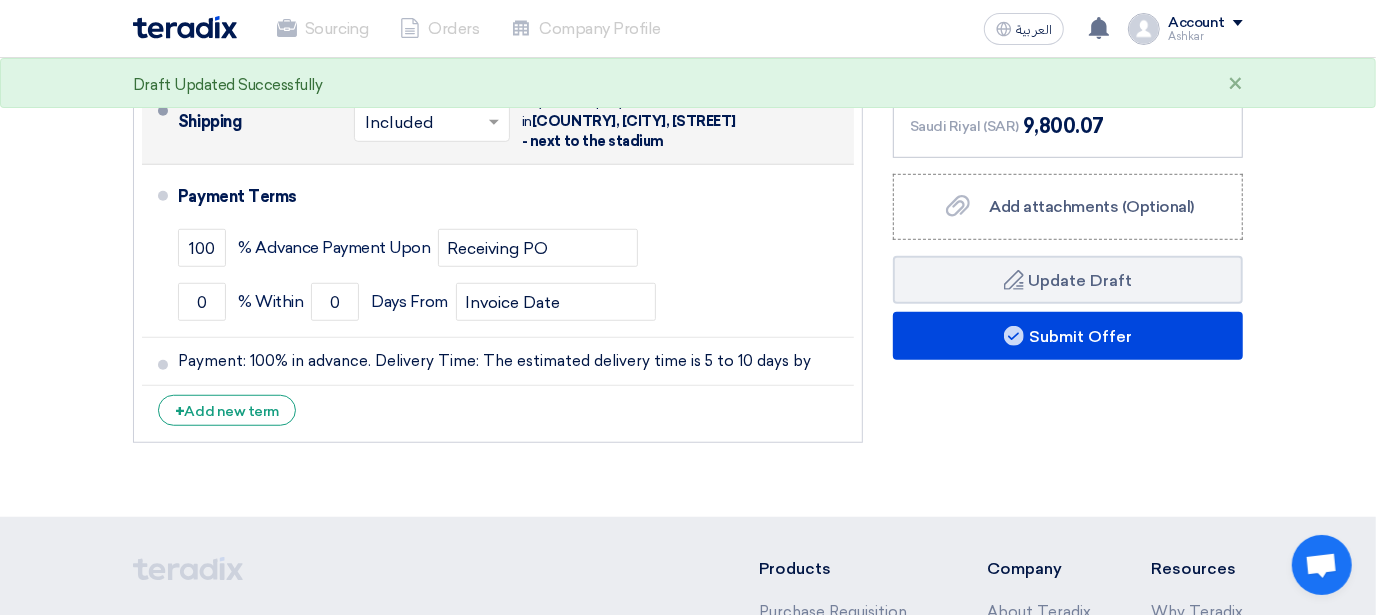 click on "Offer Details
#
Part Number
Item Description
Quantity
Unit Price (SAR)
Taxes
+
'Select taxes...
15% -VAT" 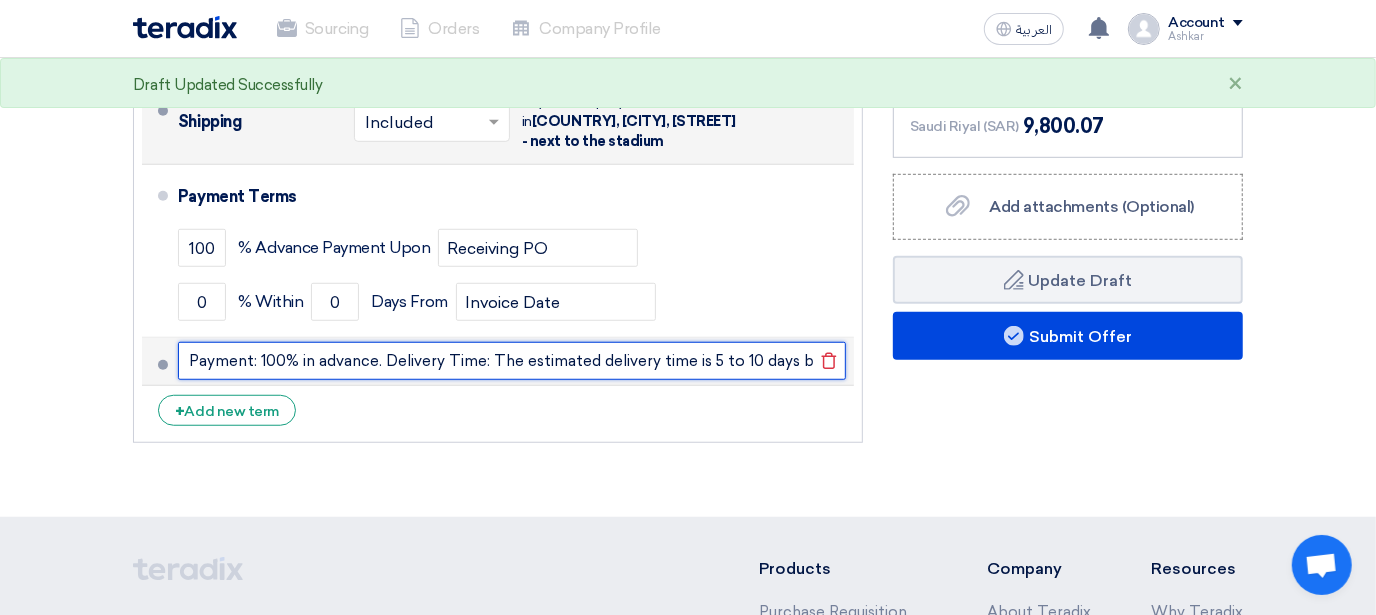 click on "Payment: 100% in advance. Delivery Time: The estimated delivery time is 5 to 10 days by courier, depending on factory stock, after the purchase order has been received and confirmed. Any delays caused by unforeseen circumstances, such as customs clearance or force majeure events, will be communicated promptly.  Cancellation and Refund: Orders cannot be canceled once production has started, and no refunds will be provided for advance payments unless agreed upon under exceptional circumstances." 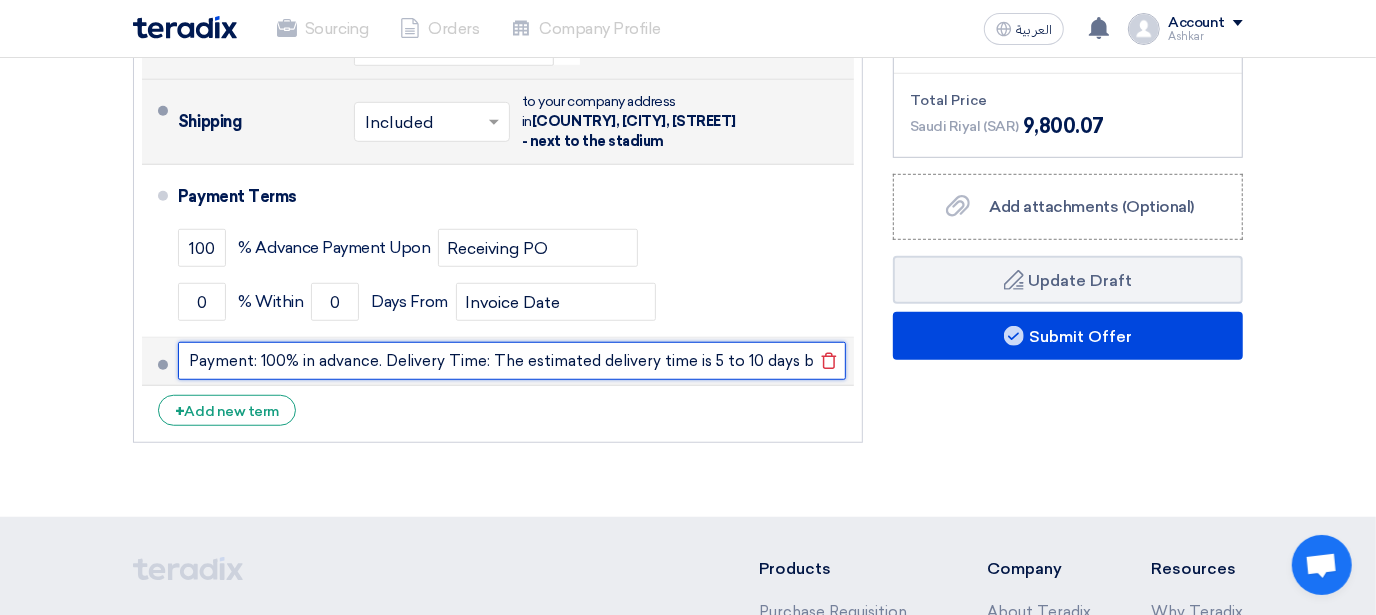 click on "Payment: 100% in advance. Delivery Time: The estimated delivery time is 5 to 10 days by courier, depending on factory stock, after the purchase order has been received and confirmed. Any delays caused by unforeseen circumstances, such as customs clearance or force majeure events, will be communicated promptly.  Cancellation and Refund: Orders cannot be canceled once production has started, and no refunds will be provided for advance payments unless agreed upon under exceptional circumstances." 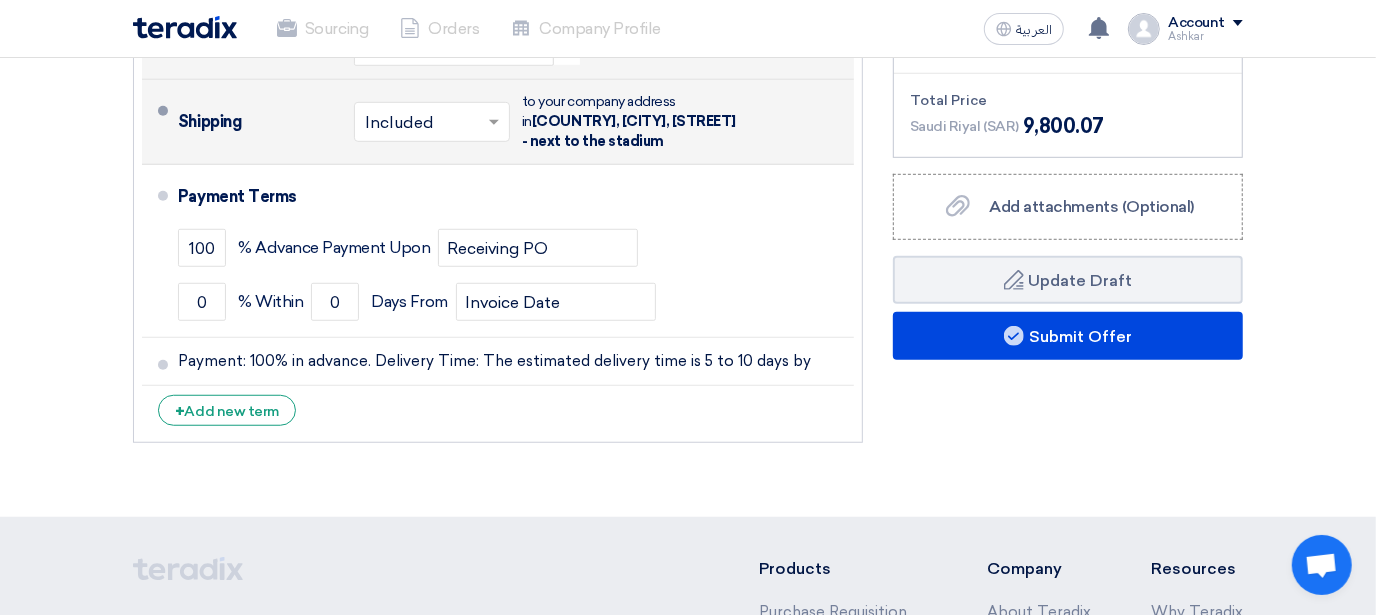 click on "+
Add new term" 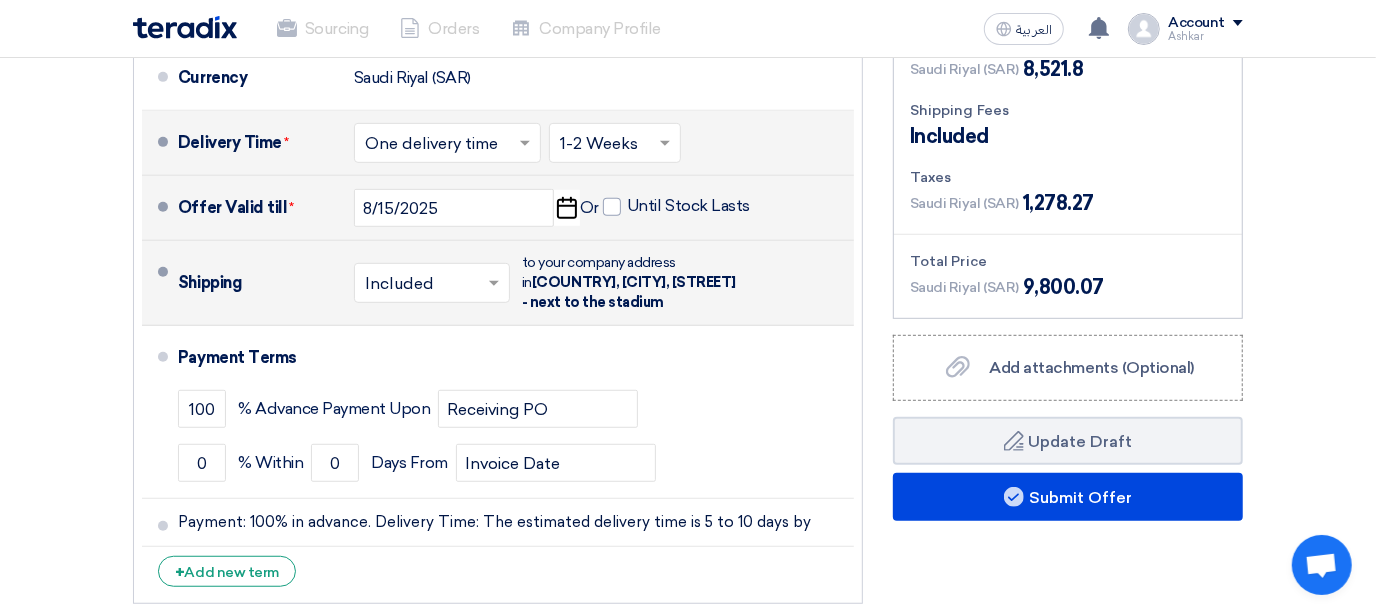 scroll, scrollTop: 603, scrollLeft: 0, axis: vertical 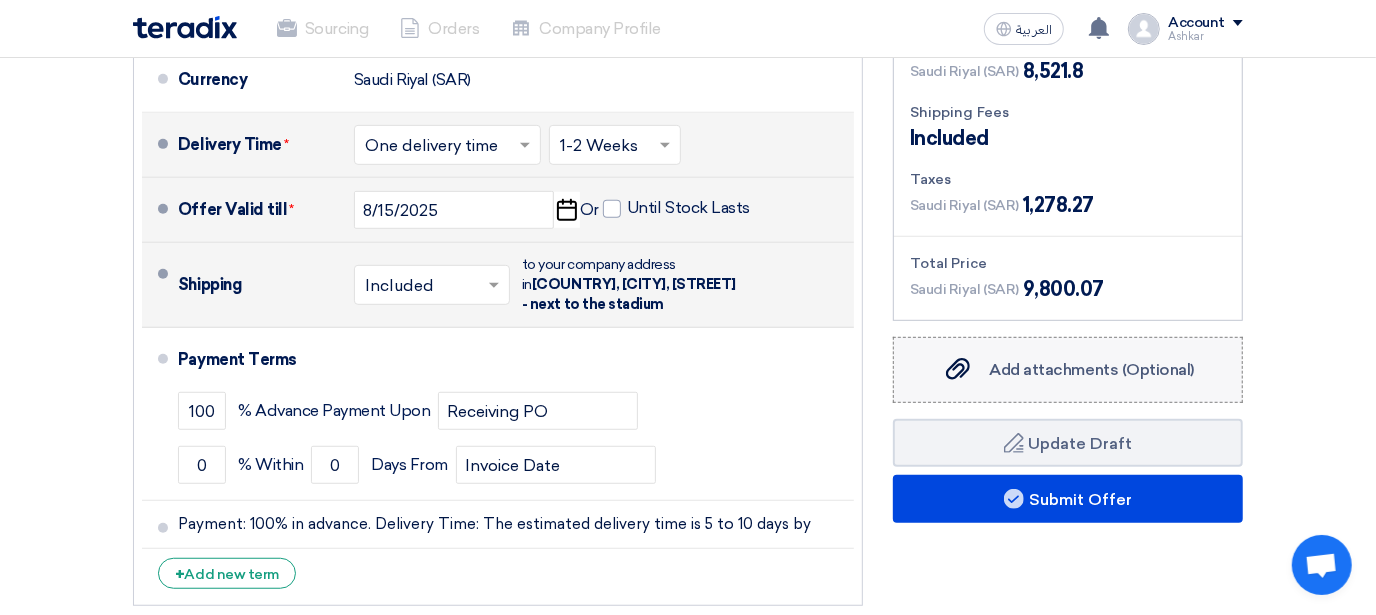 click on "Add attachments (Optional)" 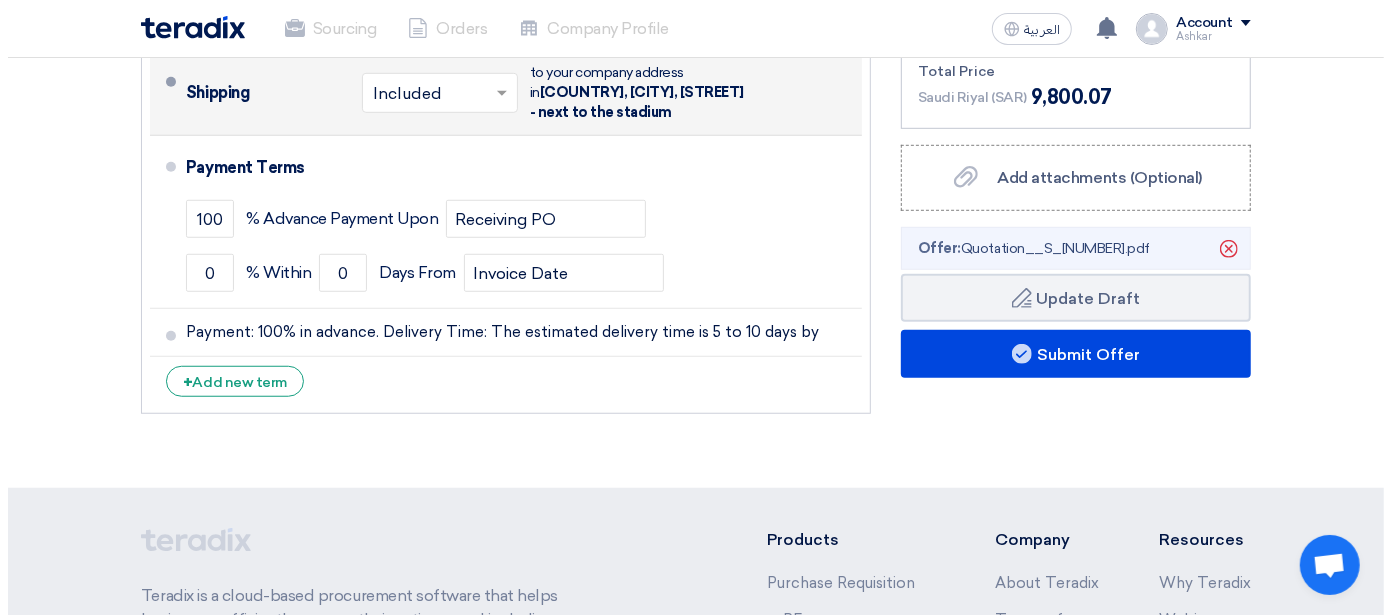 scroll, scrollTop: 765, scrollLeft: 0, axis: vertical 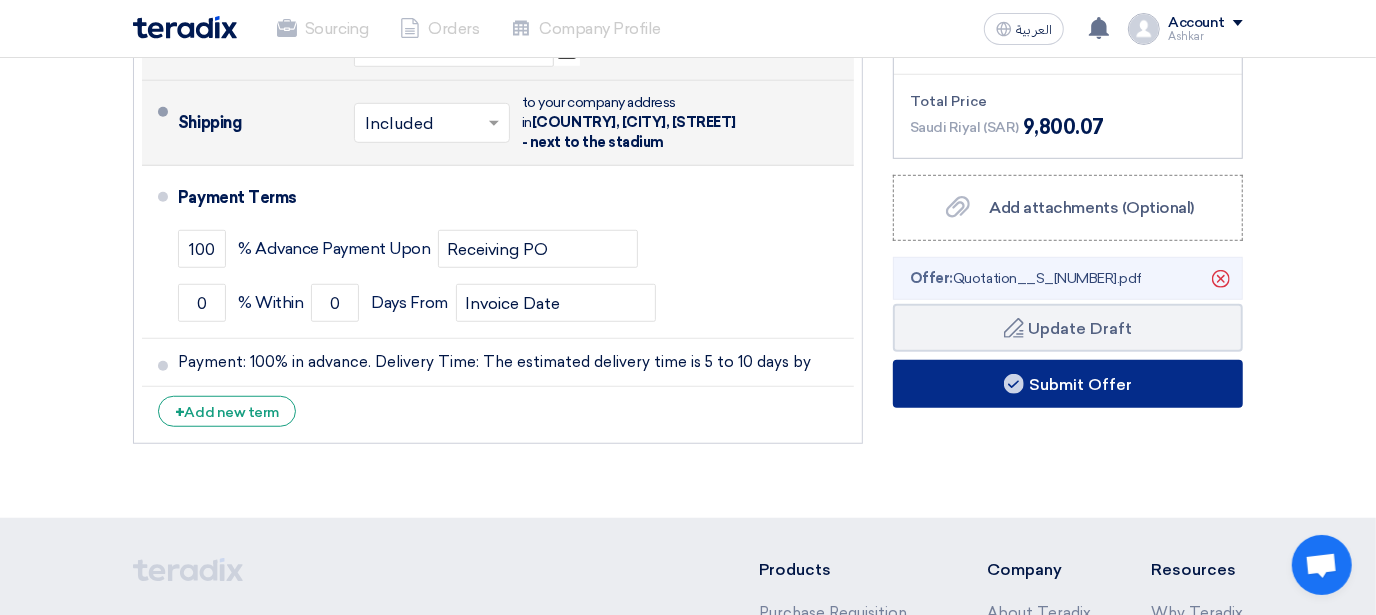 click on "Submit Offer" 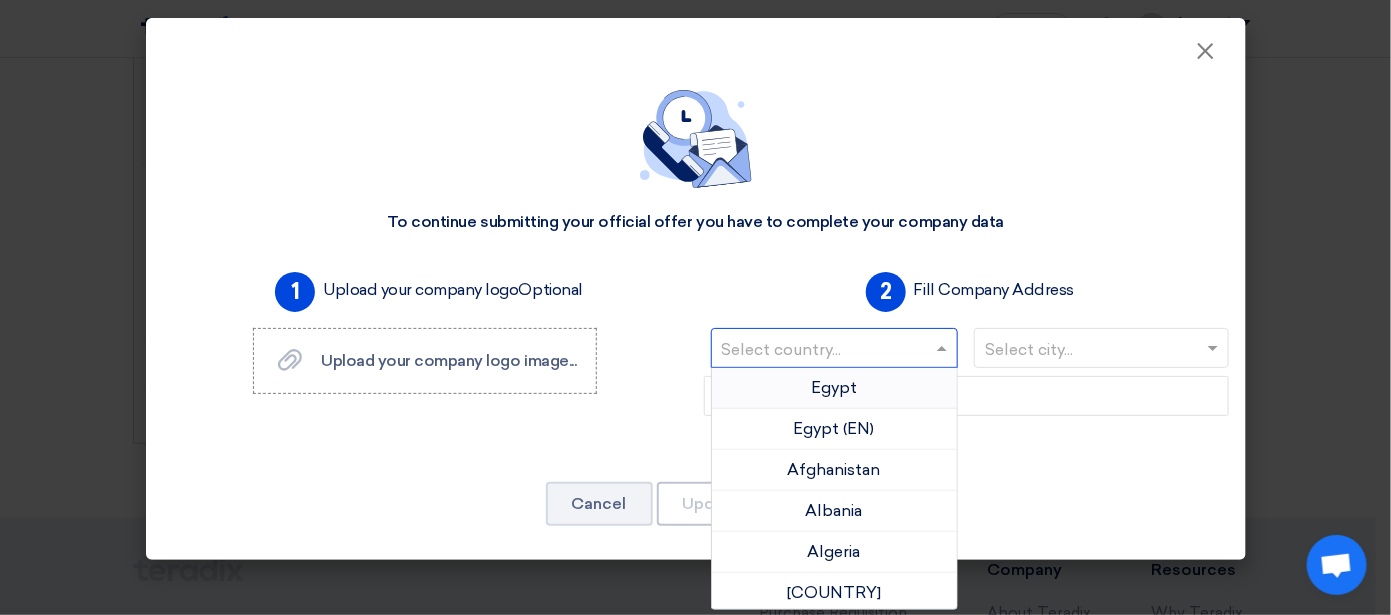 click 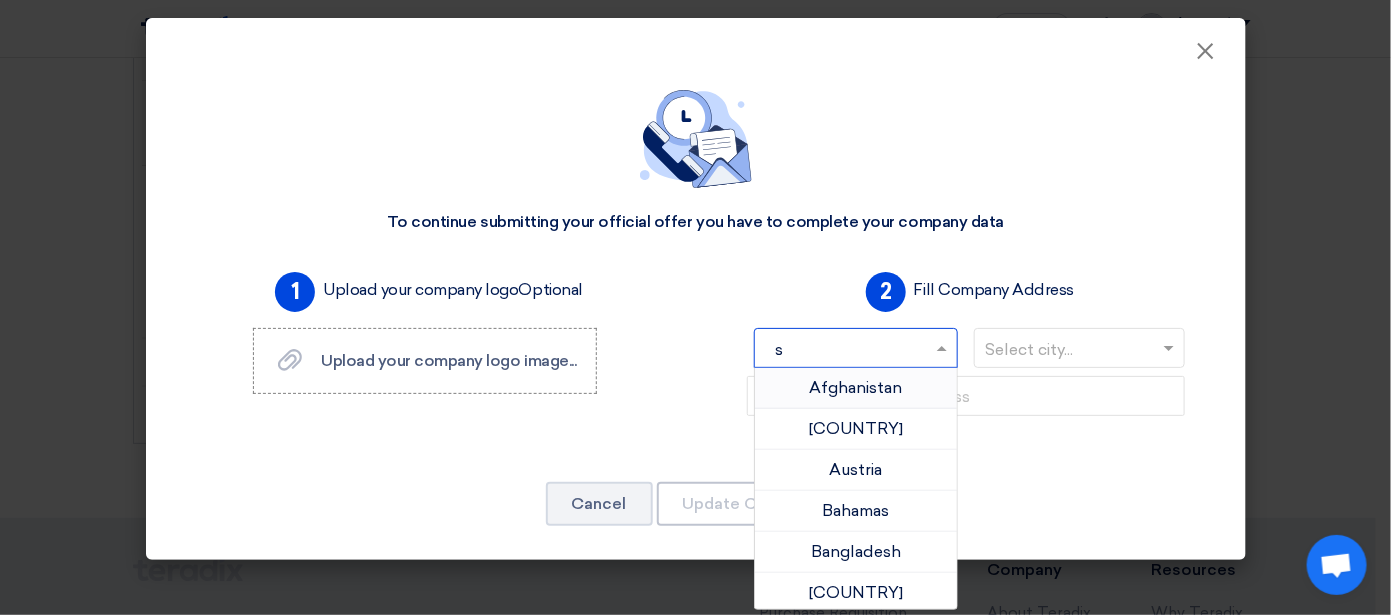 type on "sa" 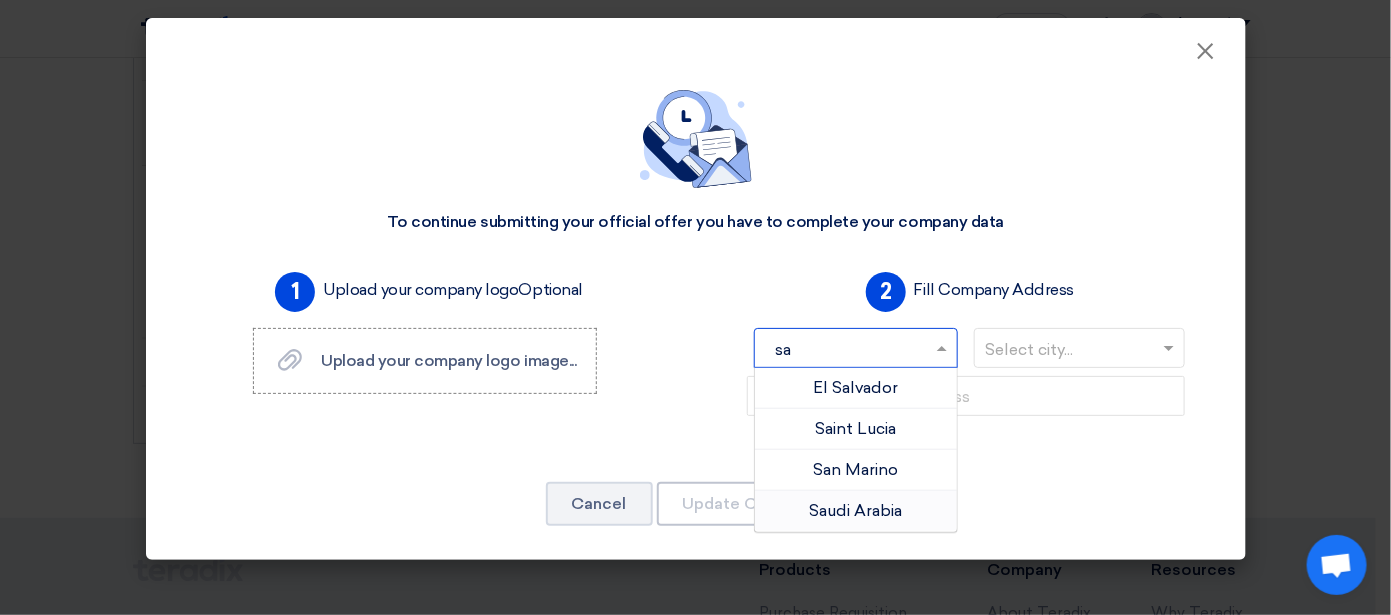 click on "Saudi Arabia" at bounding box center [856, 510] 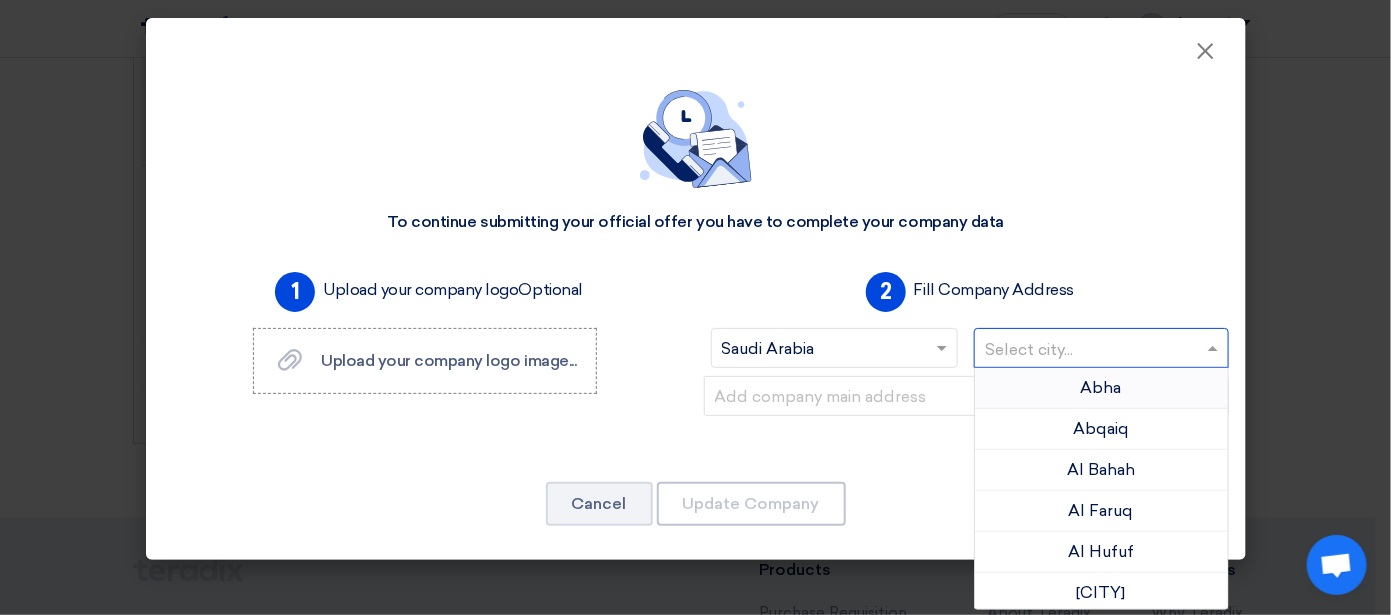 click 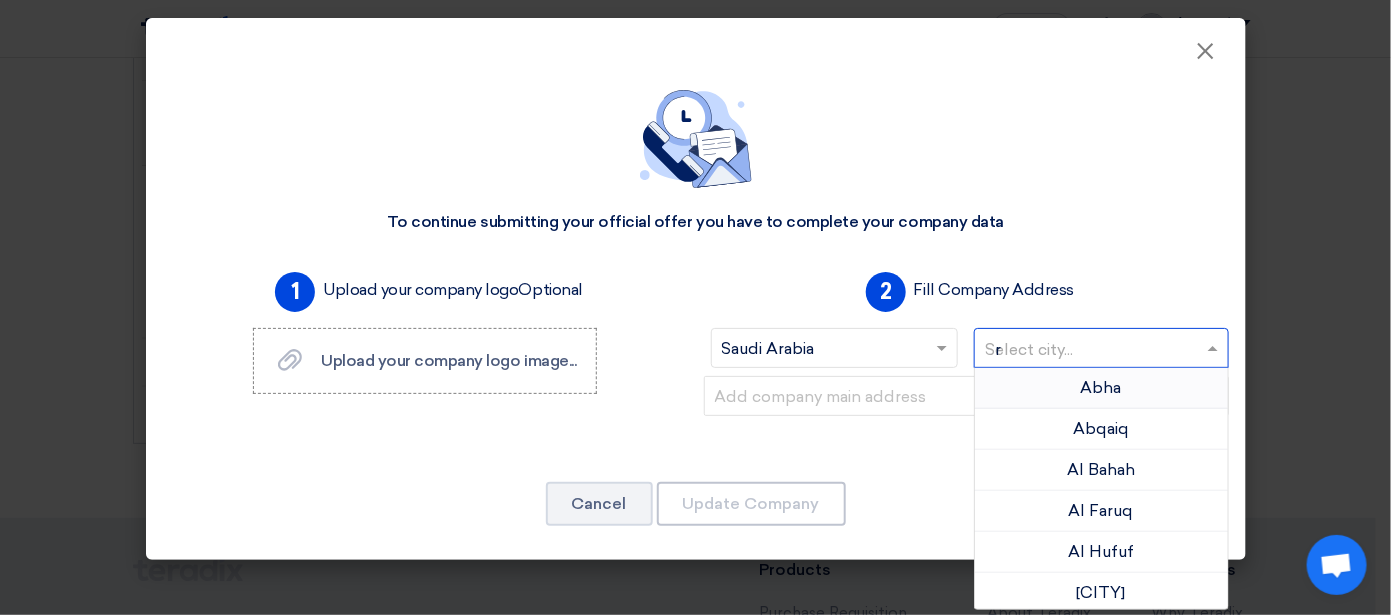type on "ri" 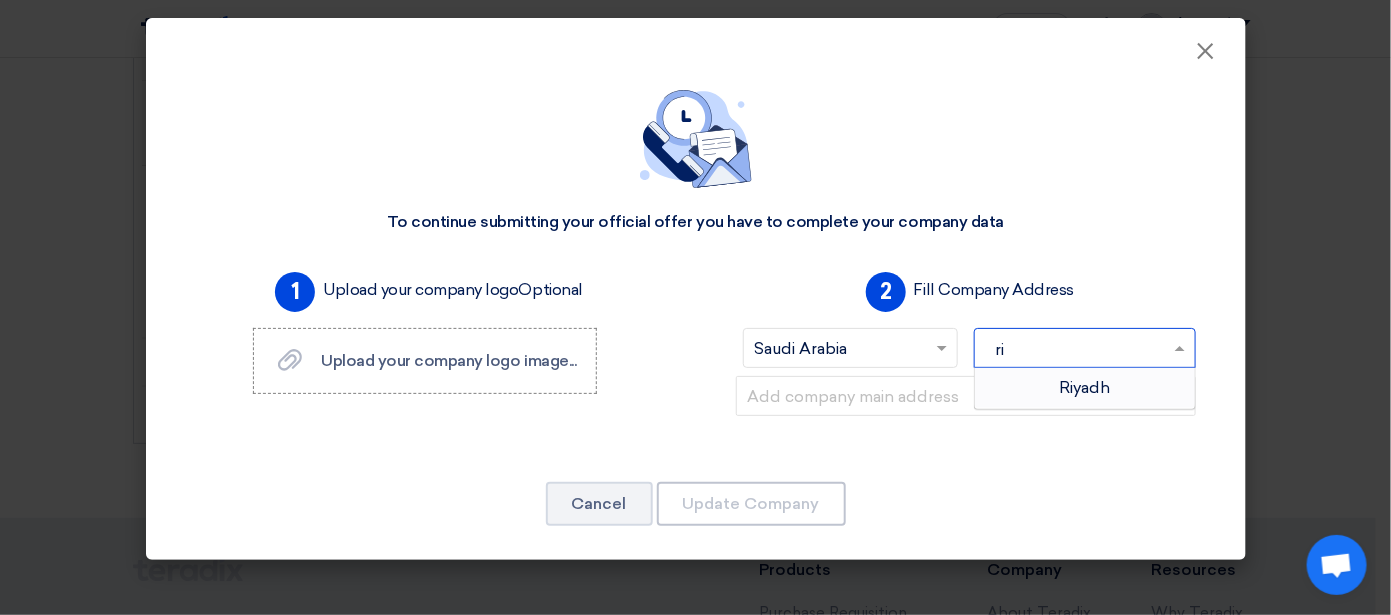 click on "Riyadh" at bounding box center (1085, 388) 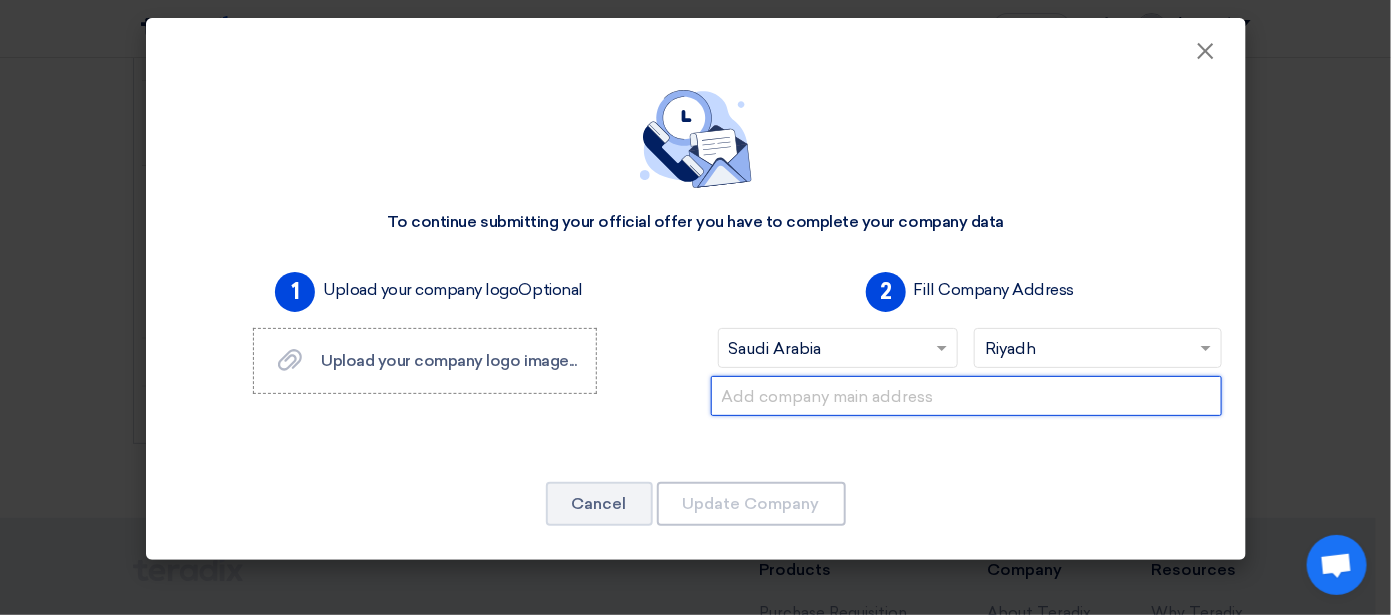 click 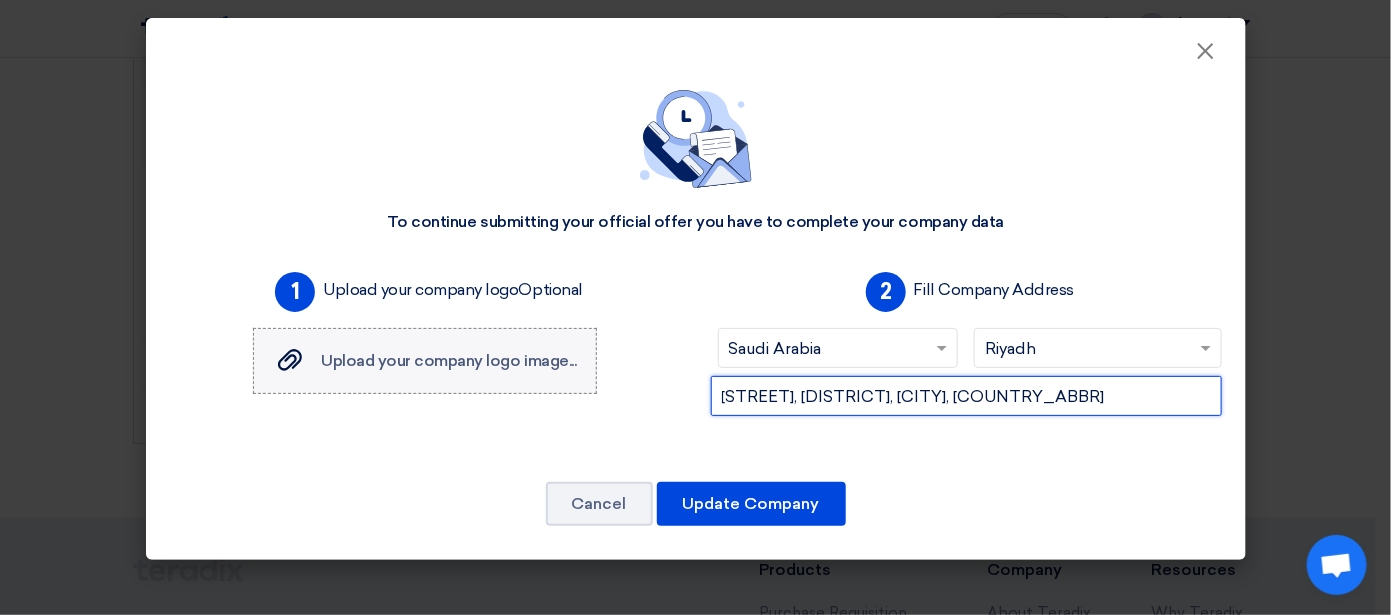 type on "[STREET], [DISTRICT], [CITY], [COUNTRY_ABBR]" 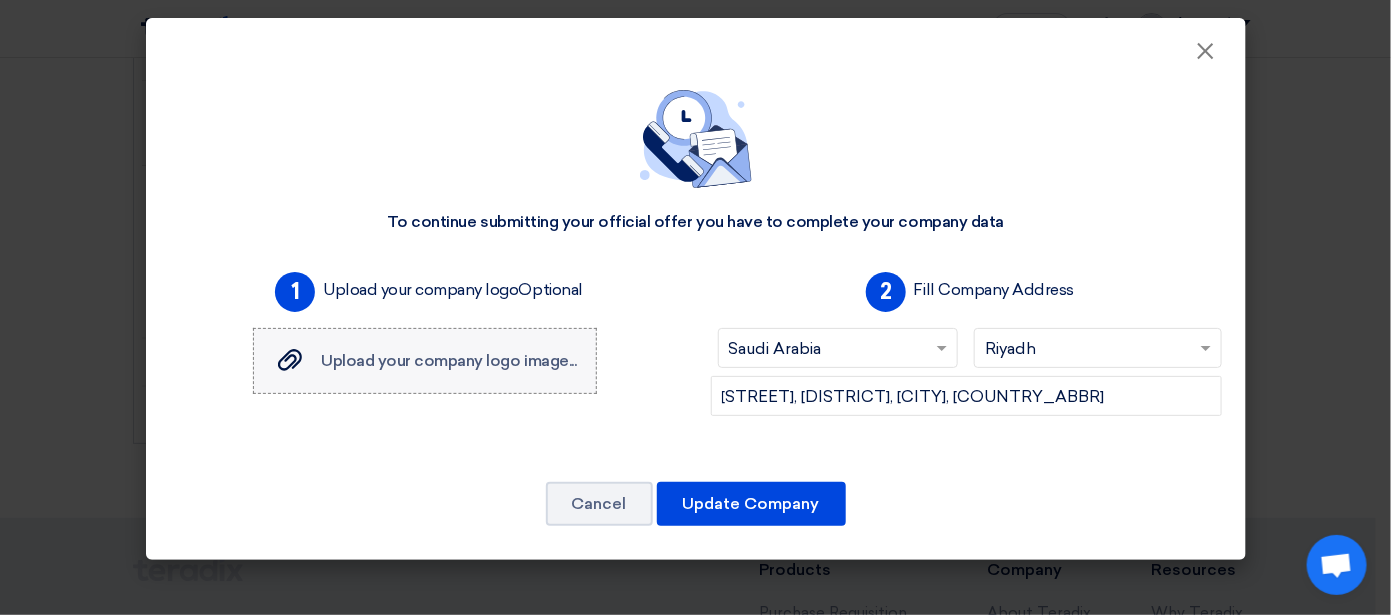 click on "Upload your company logo image..." 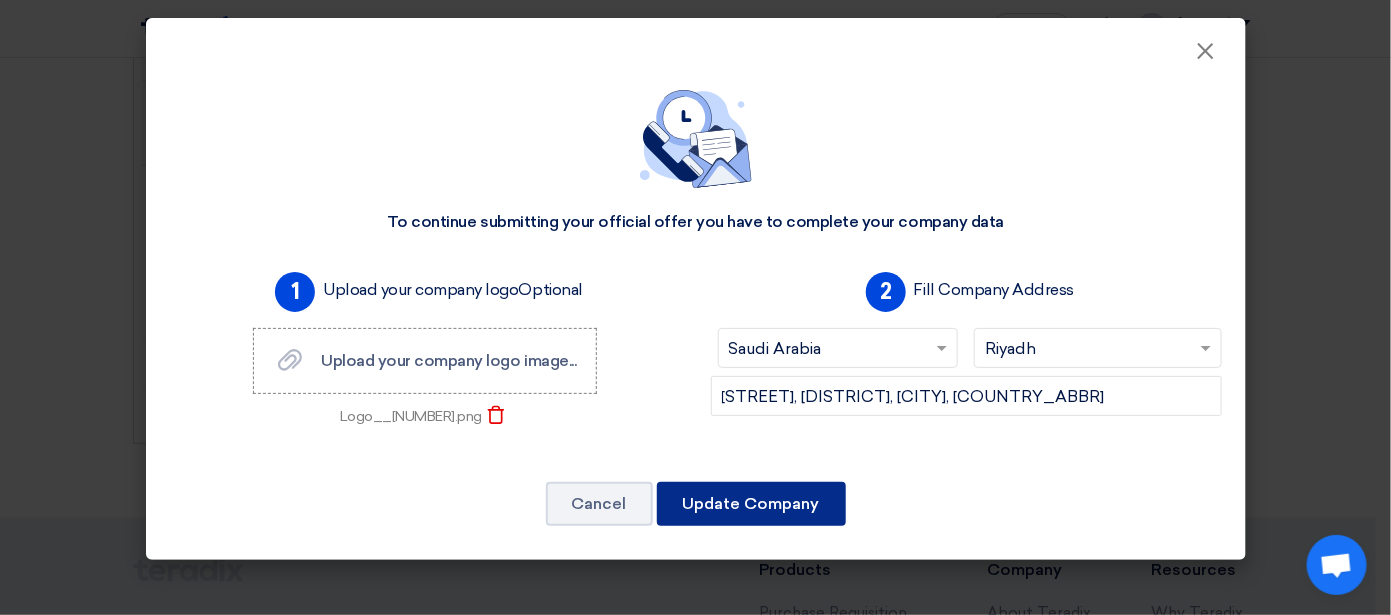 click on "Update Company" 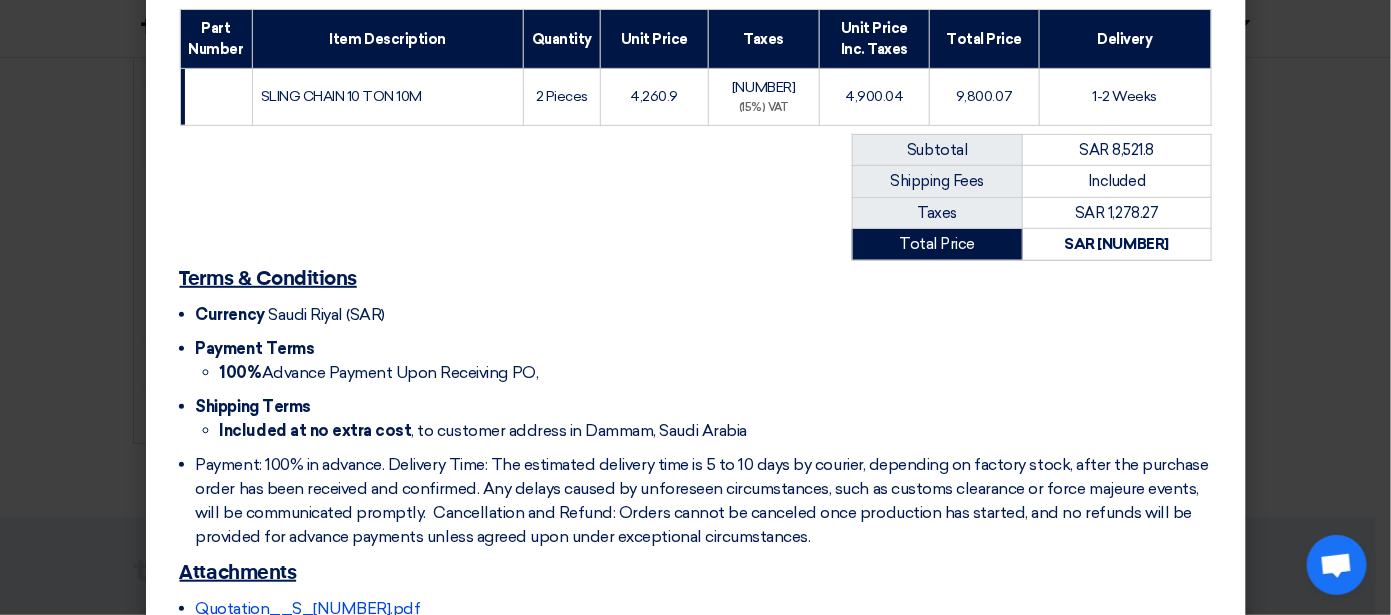 scroll, scrollTop: 427, scrollLeft: 0, axis: vertical 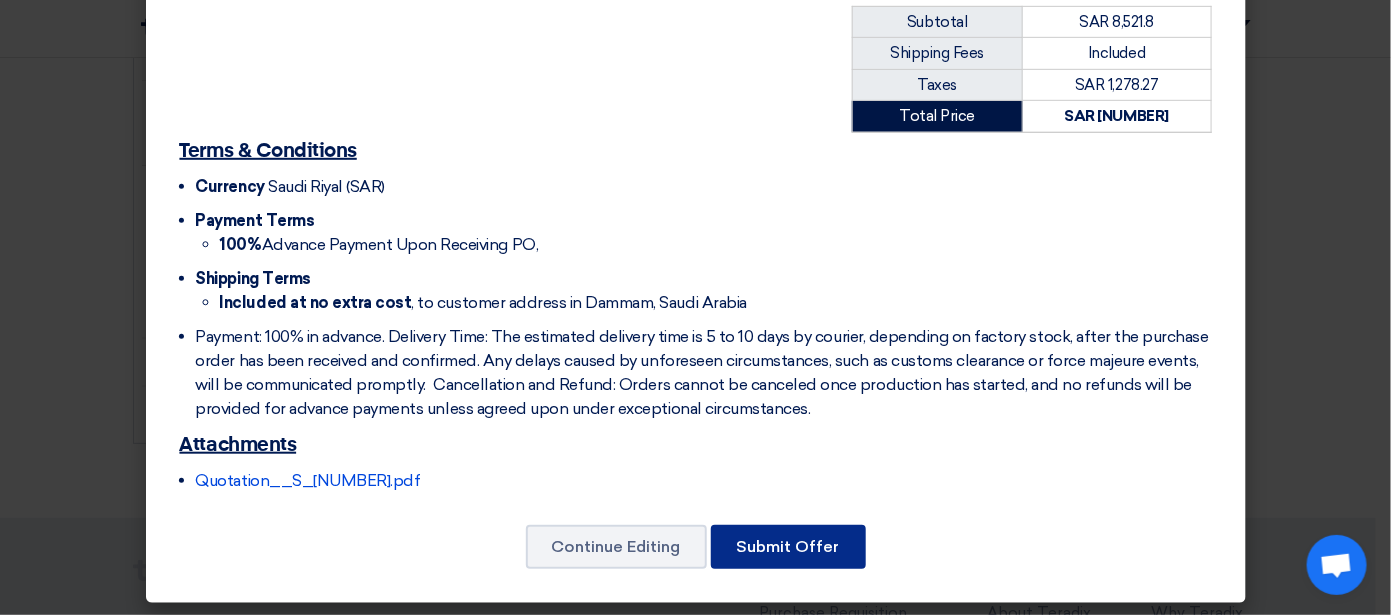 click on "Submit Offer" 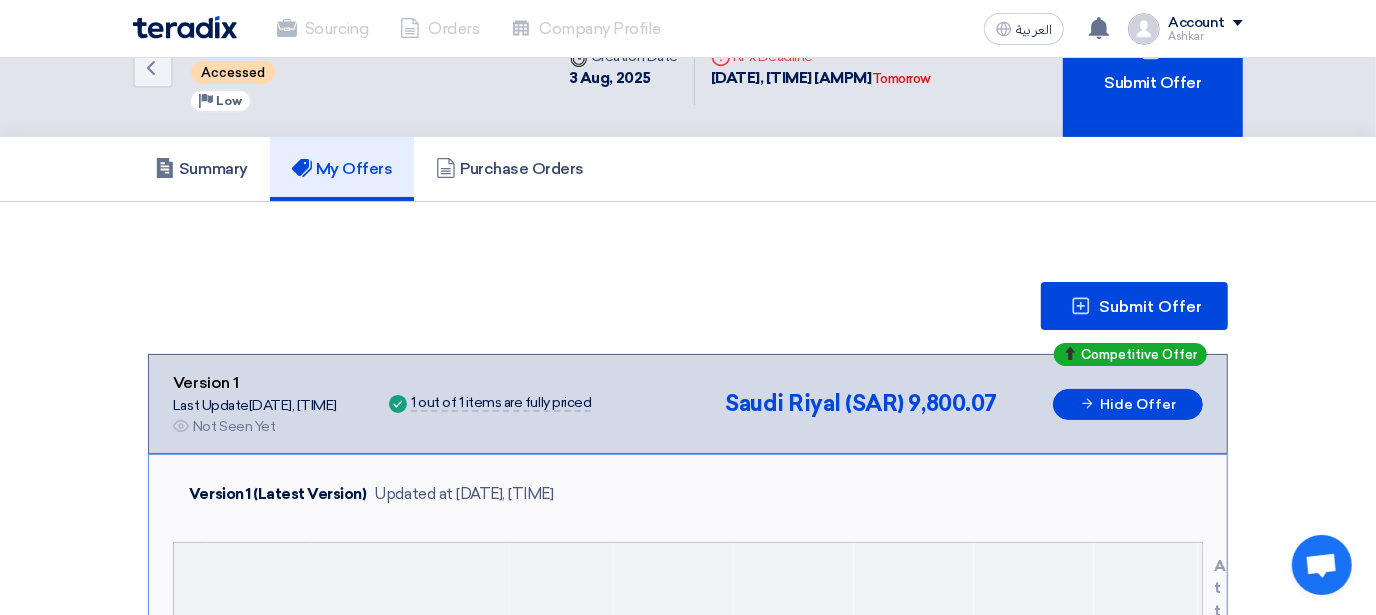 scroll, scrollTop: 0, scrollLeft: 0, axis: both 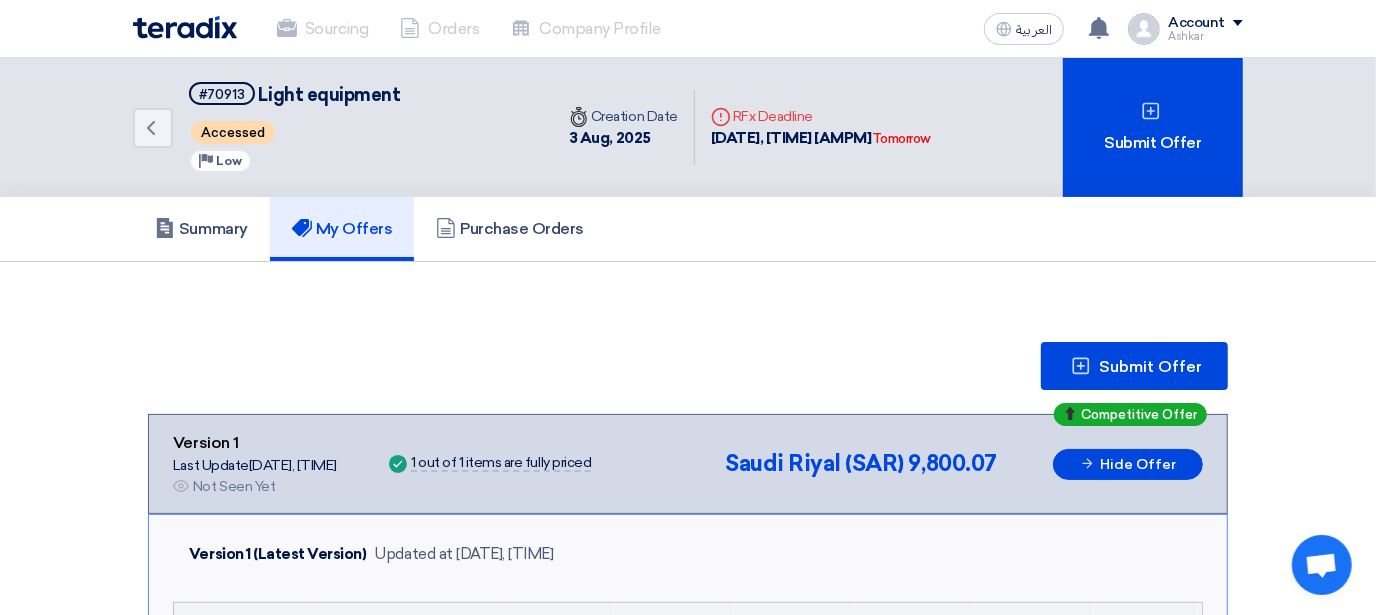 click 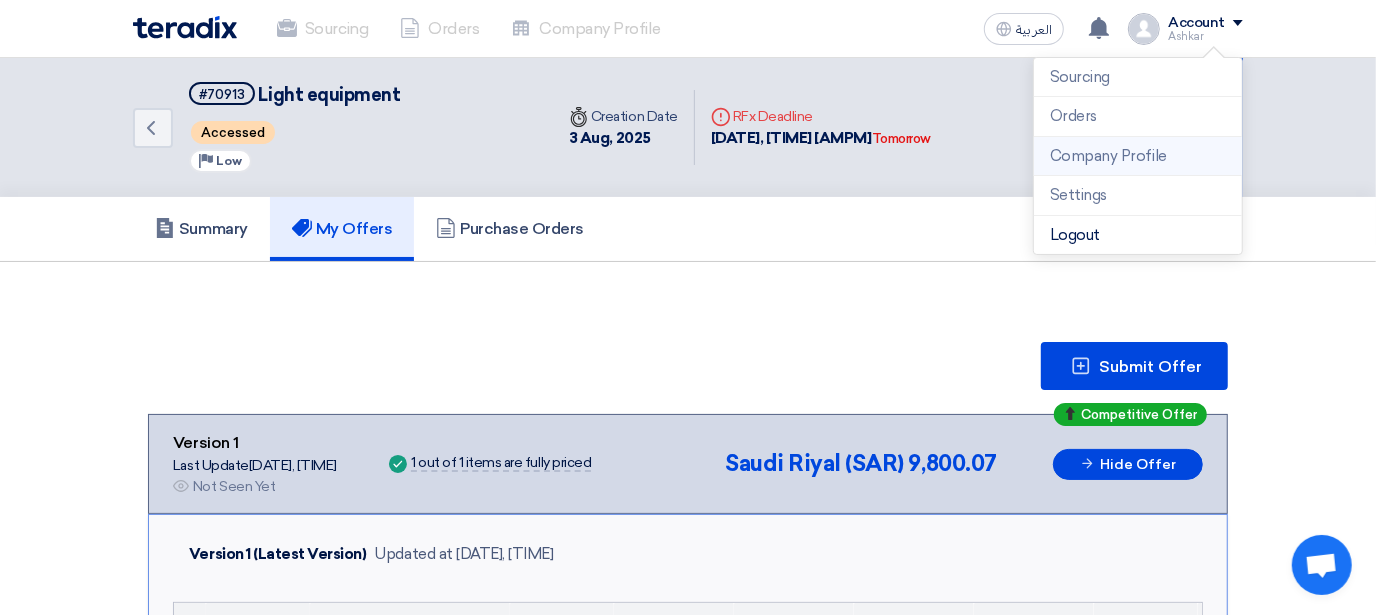 click on "Company Profile" 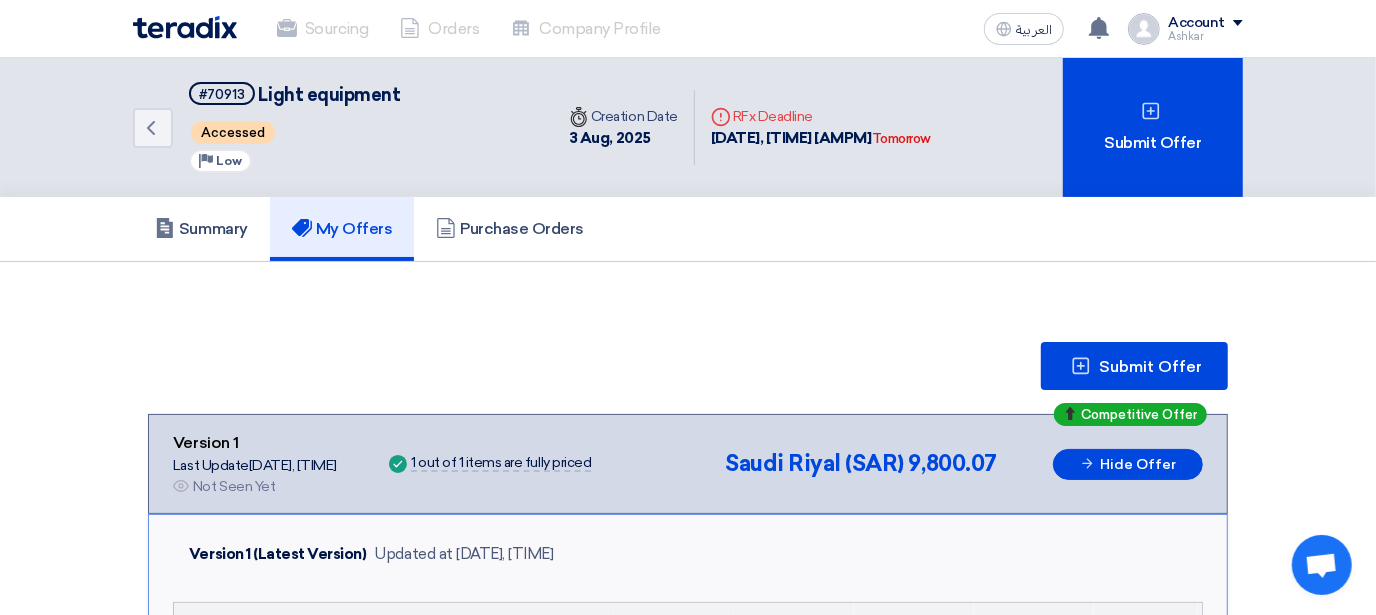 click on "Account" 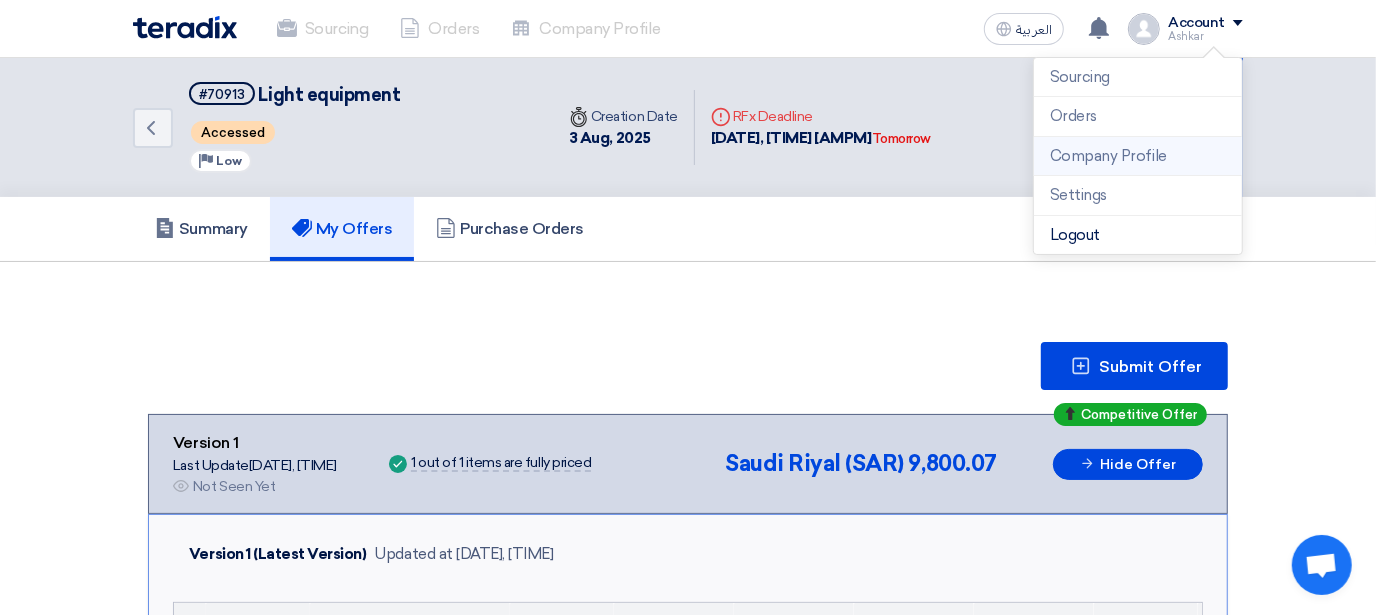 click on "Company Profile" 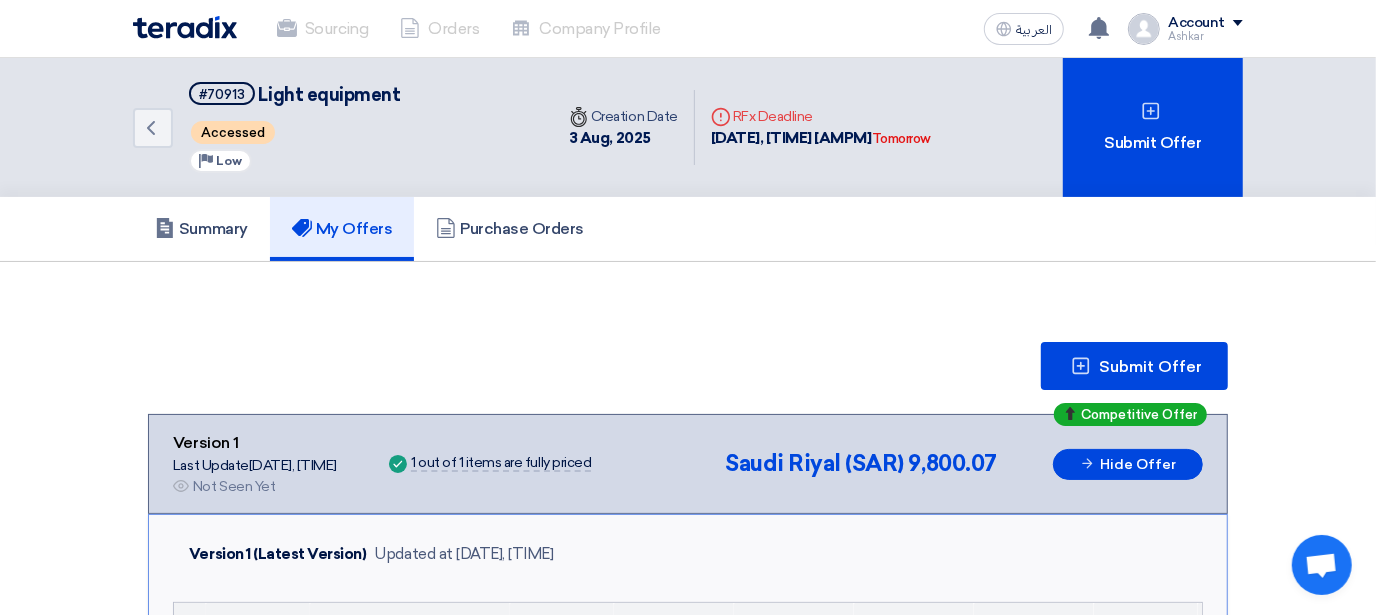 drag, startPoint x: 1211, startPoint y: 29, endPoint x: 1229, endPoint y: 16, distance: 22.203604 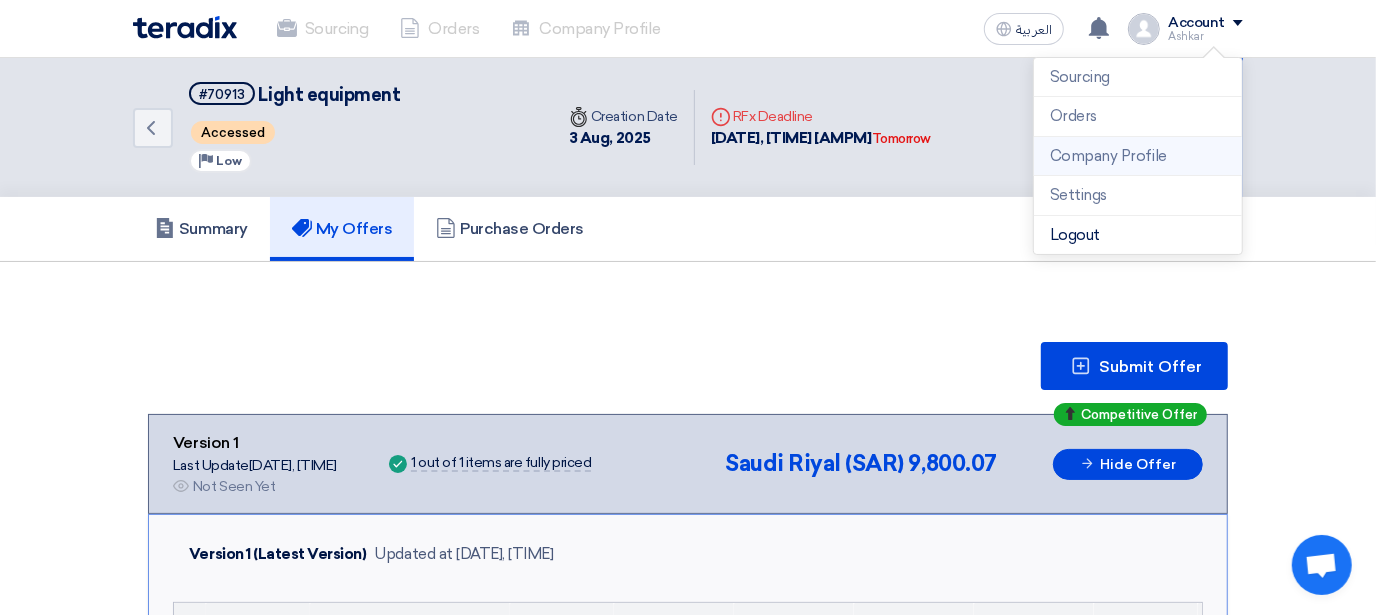 click on "Company Profile" 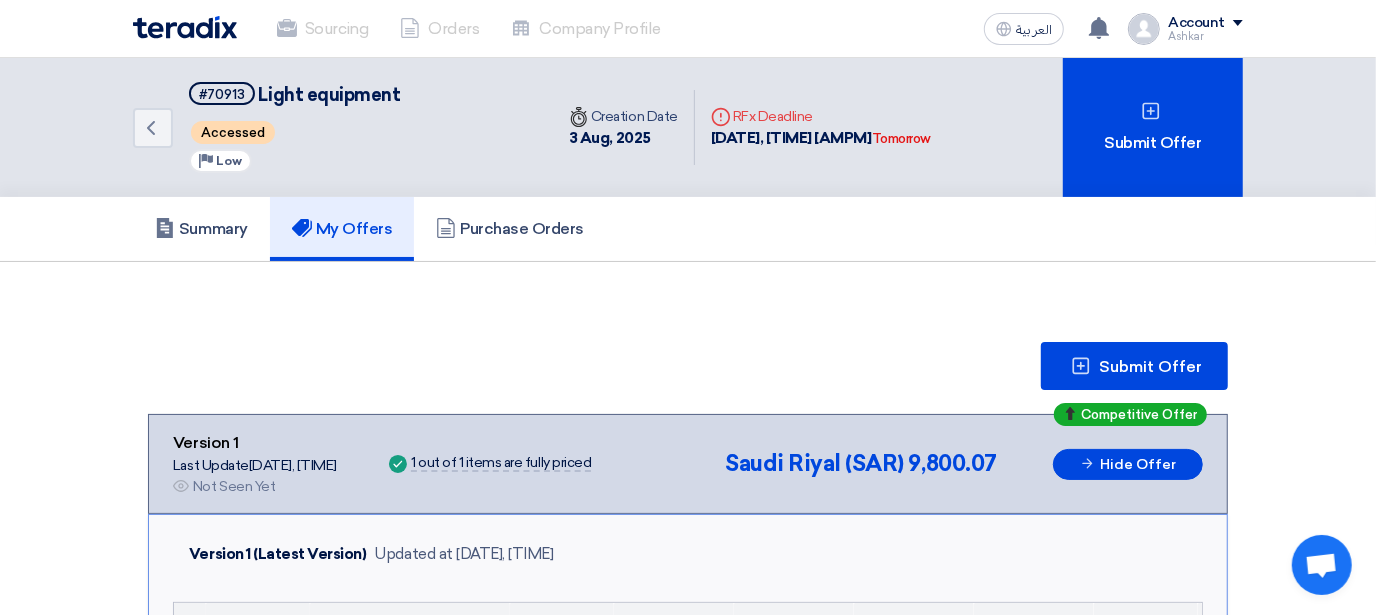 click 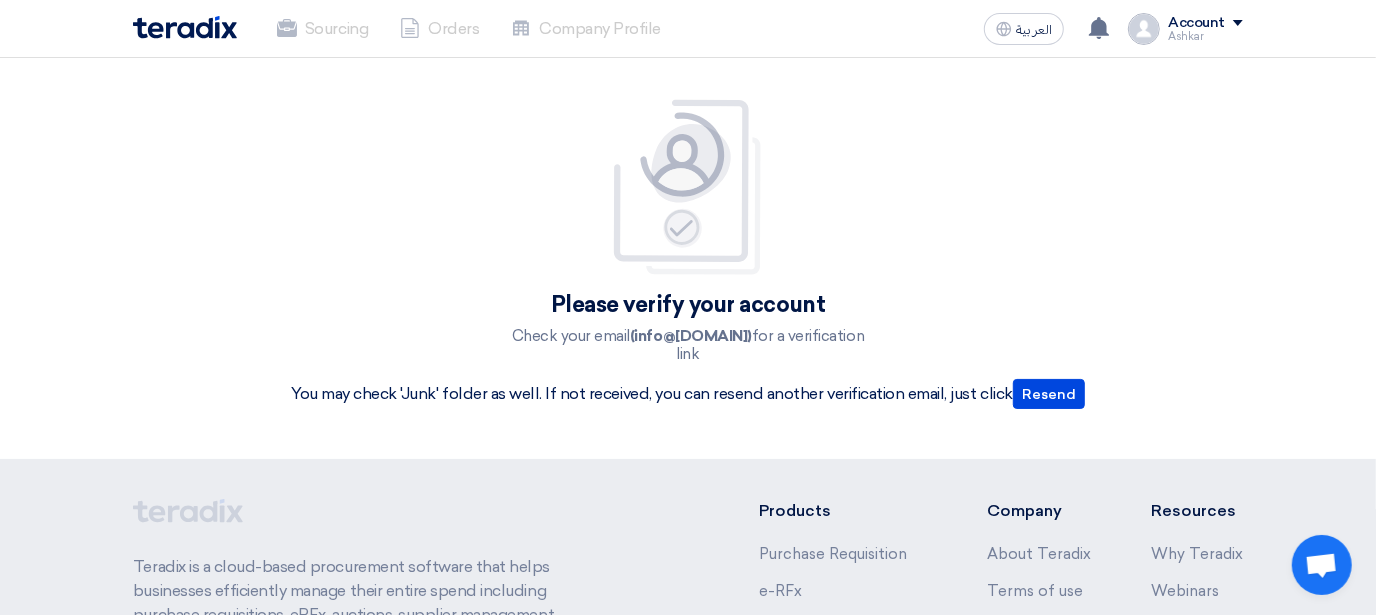 click on "Account" 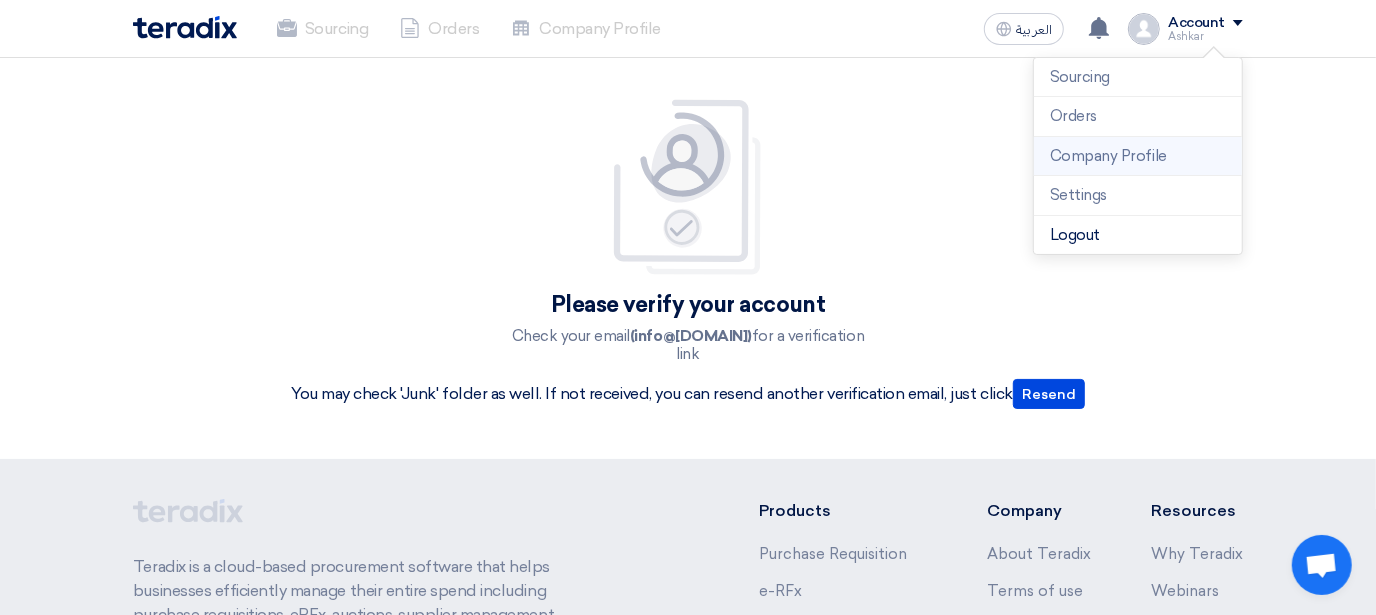 click on "Company Profile" 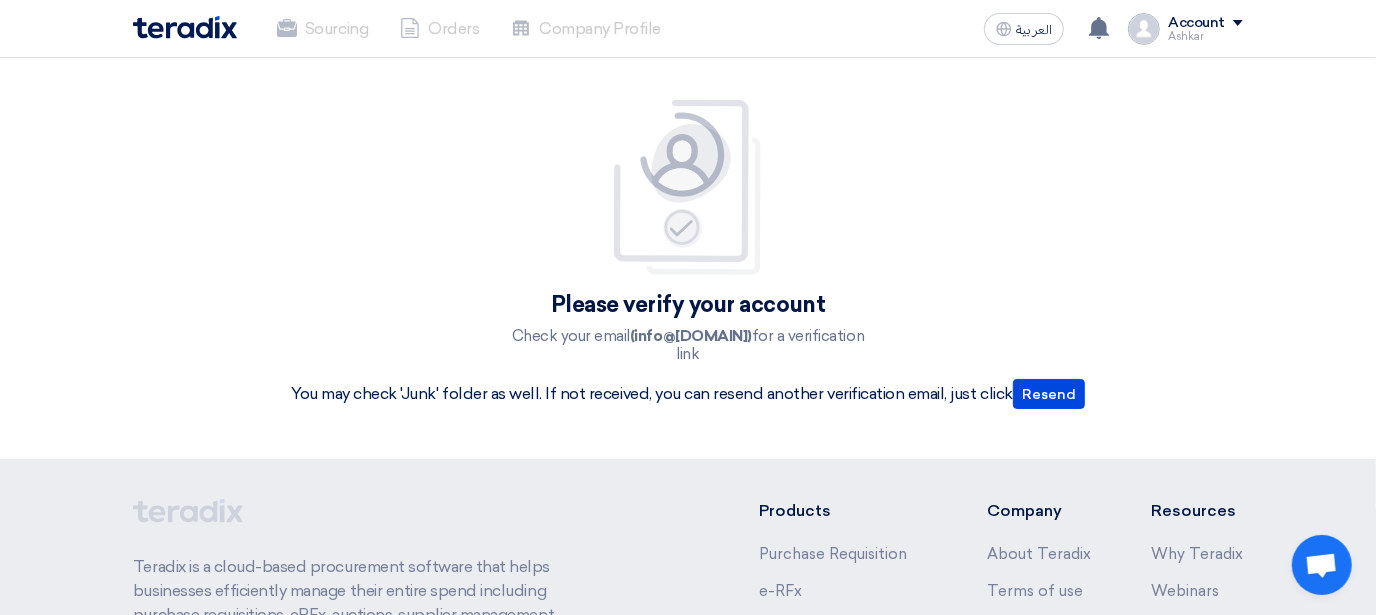 click on "Account" 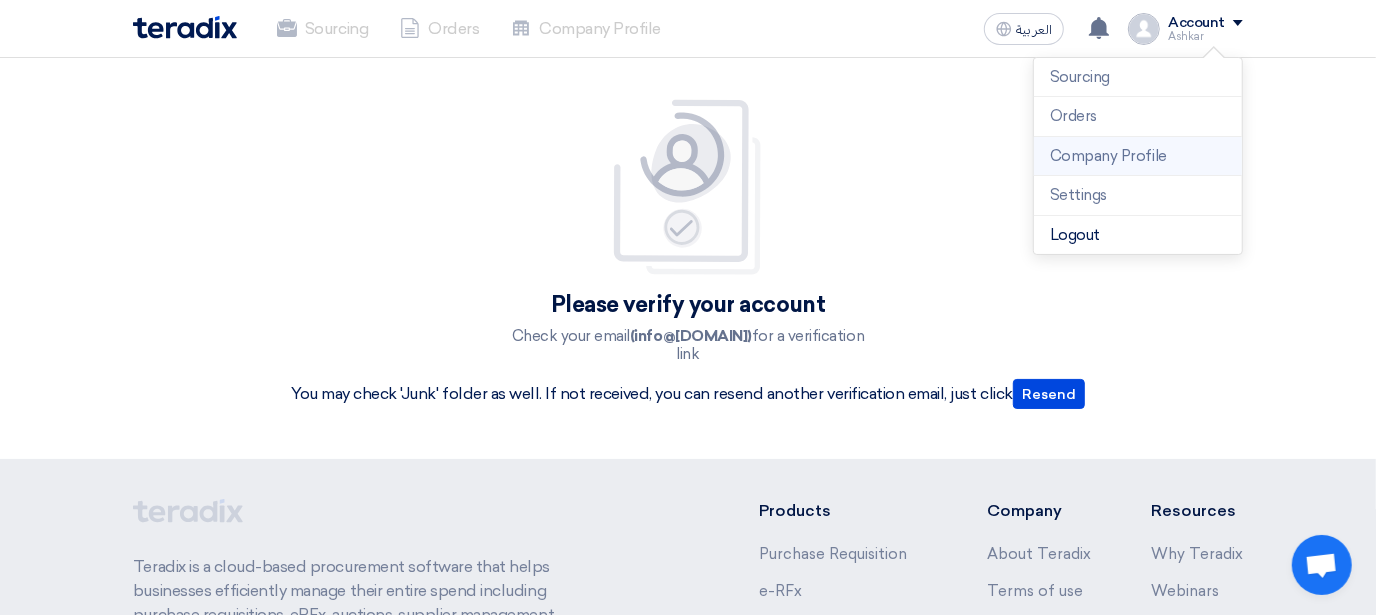 click on "Company Profile" 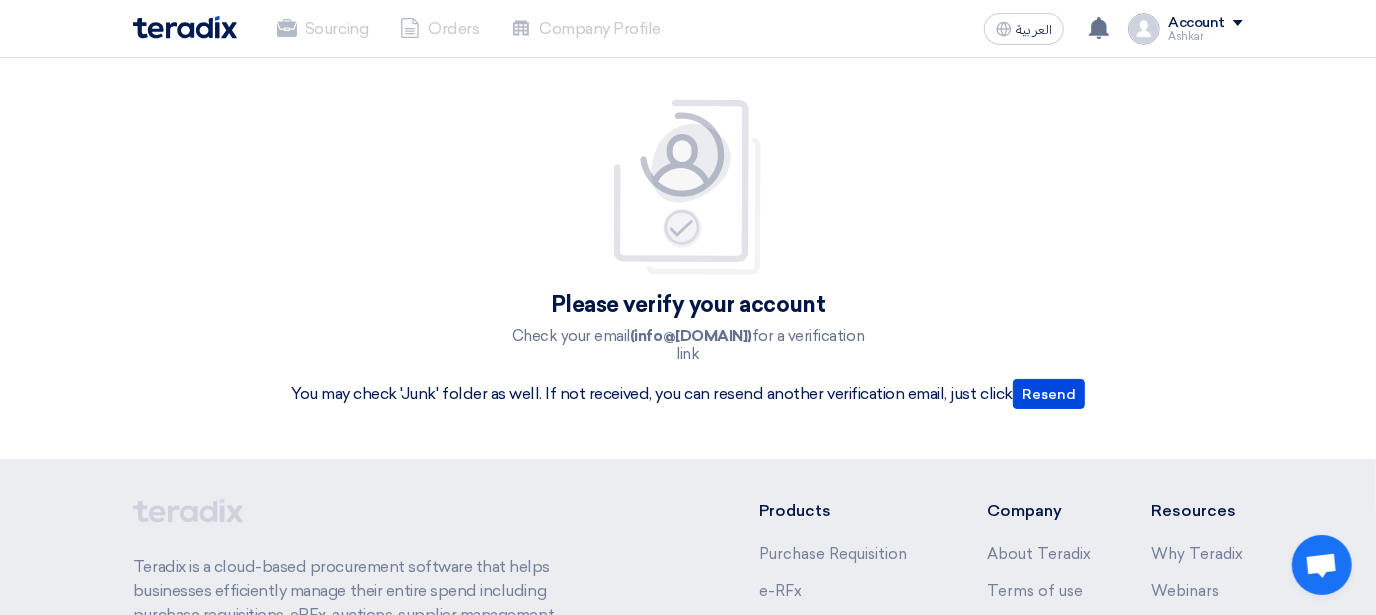 click on "Sourcing" 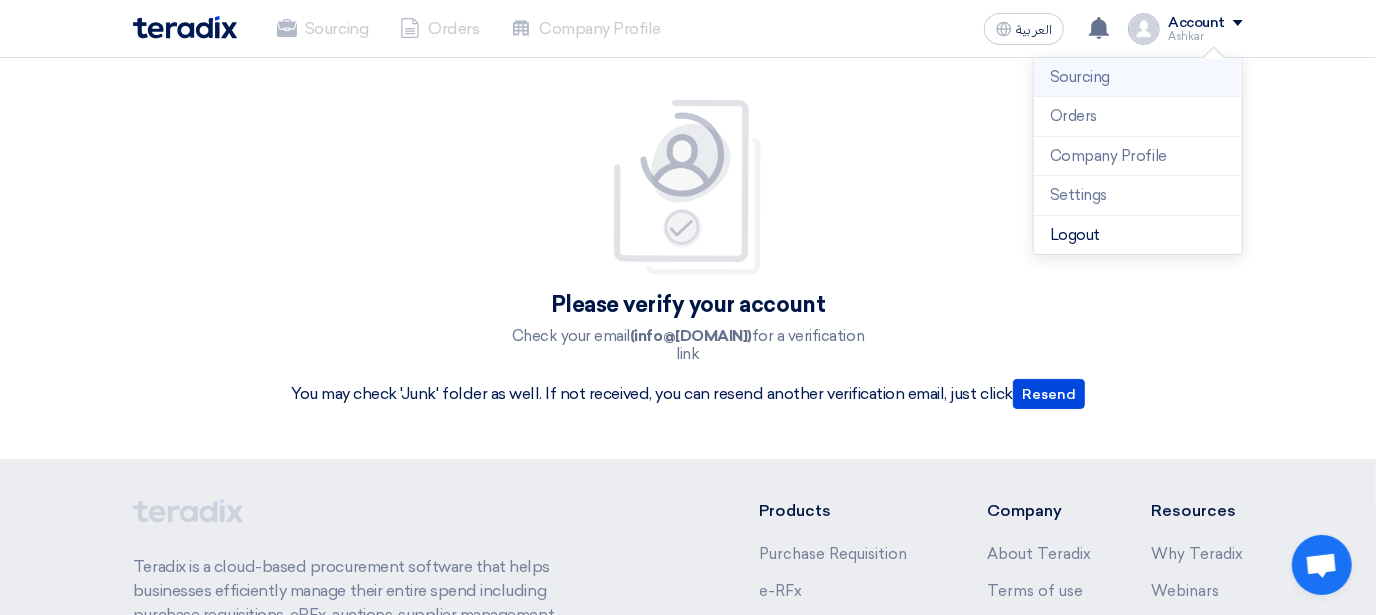 click on "Sourcing" 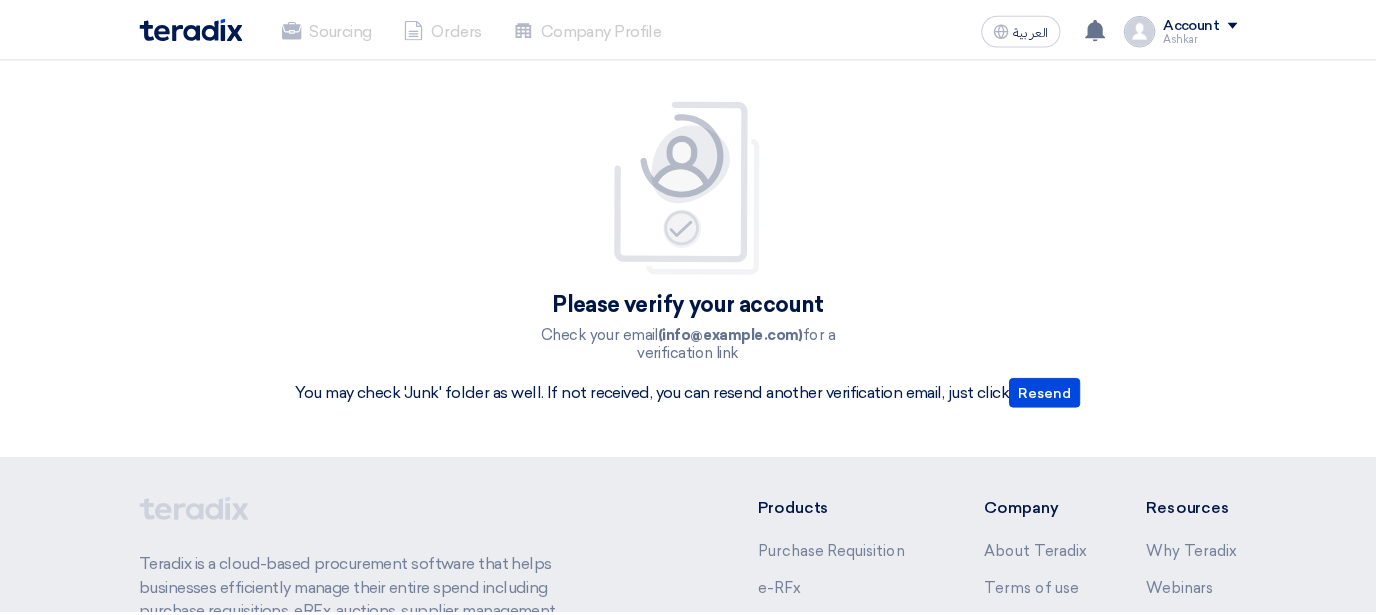 scroll, scrollTop: 0, scrollLeft: 0, axis: both 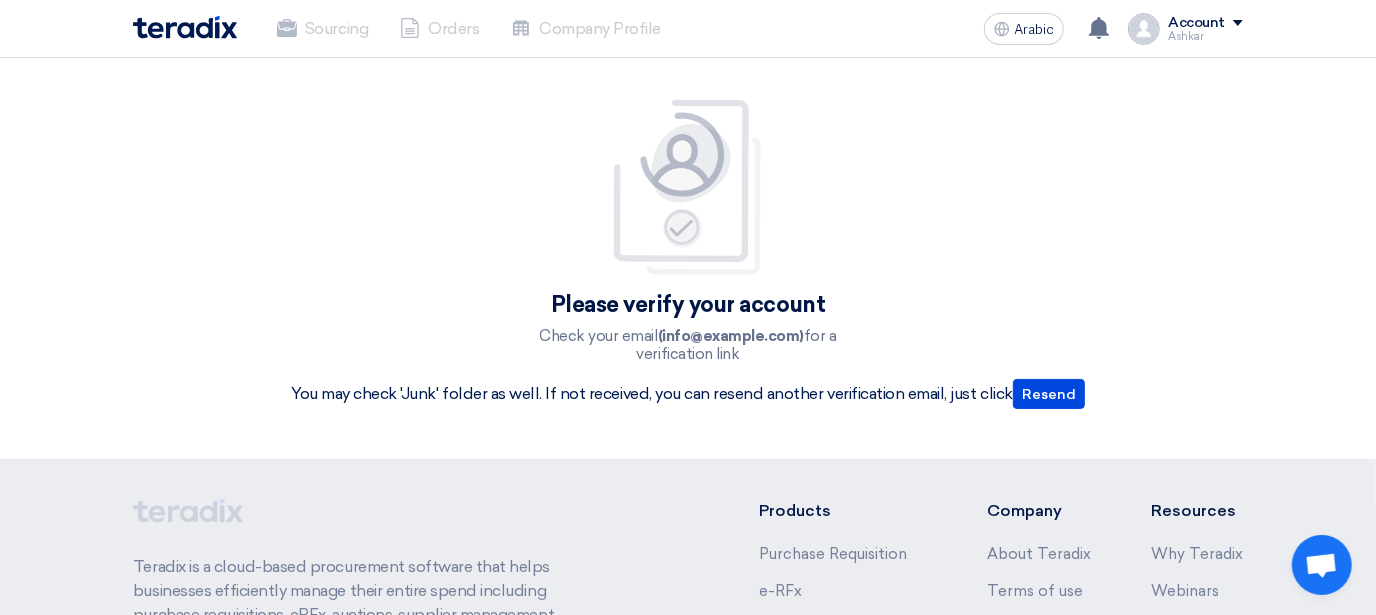 click 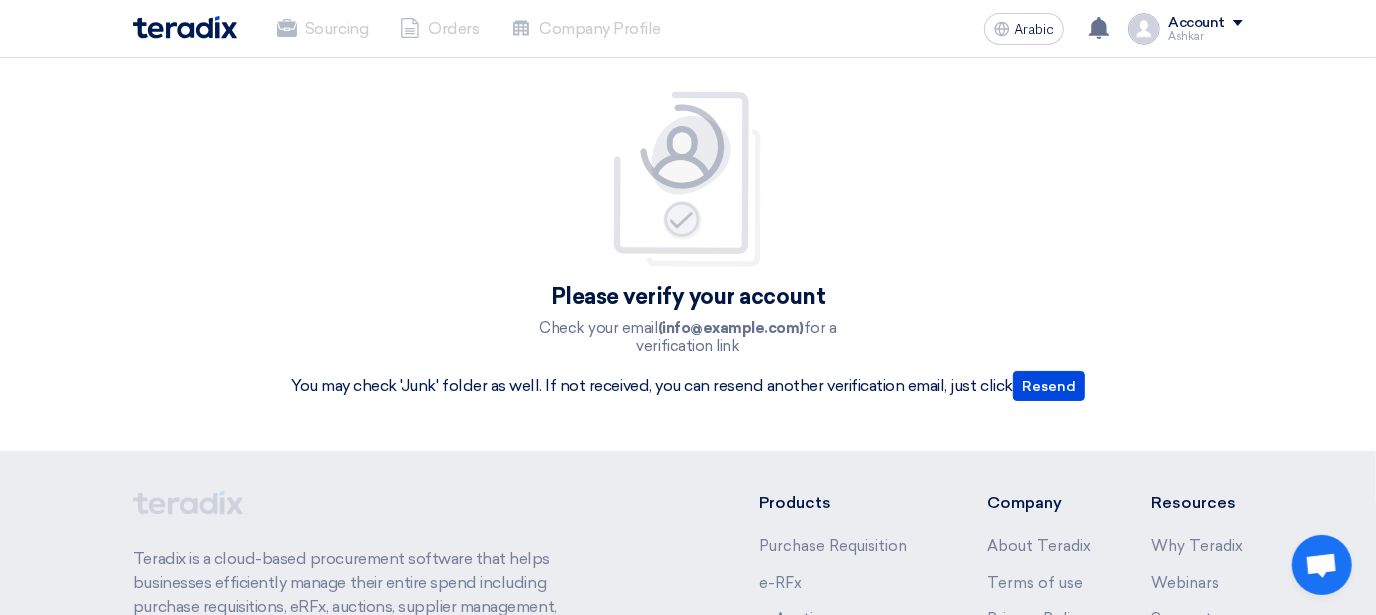 scroll, scrollTop: 0, scrollLeft: 0, axis: both 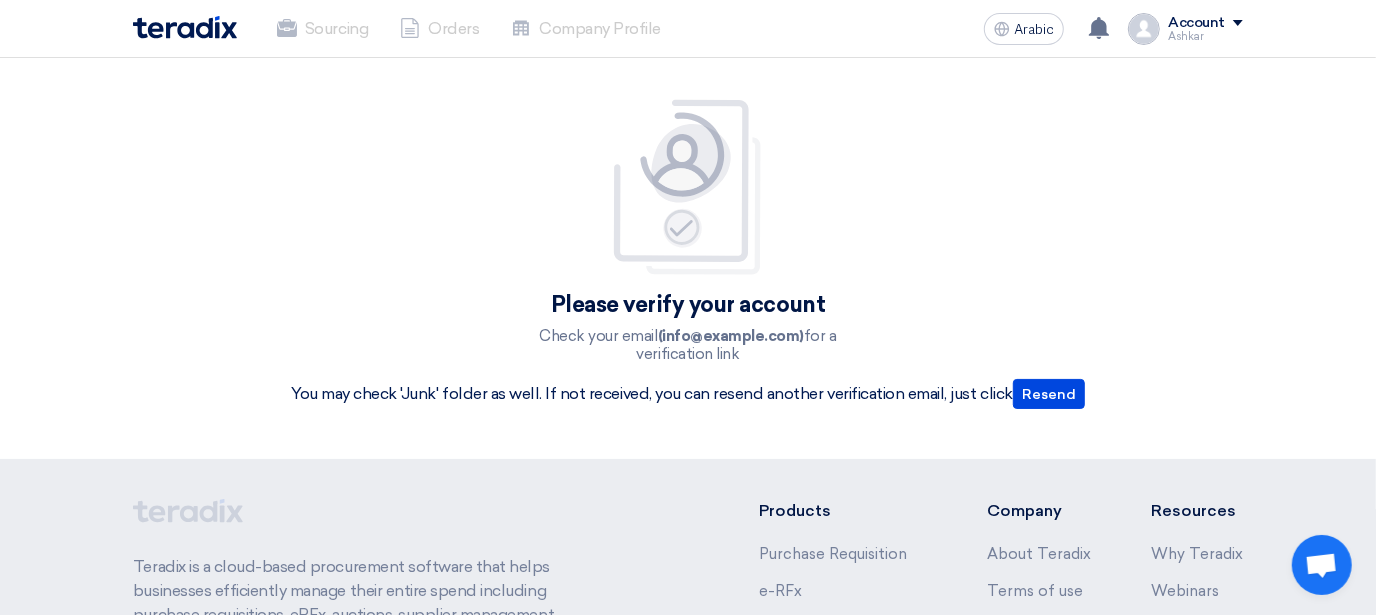 click on "Account" 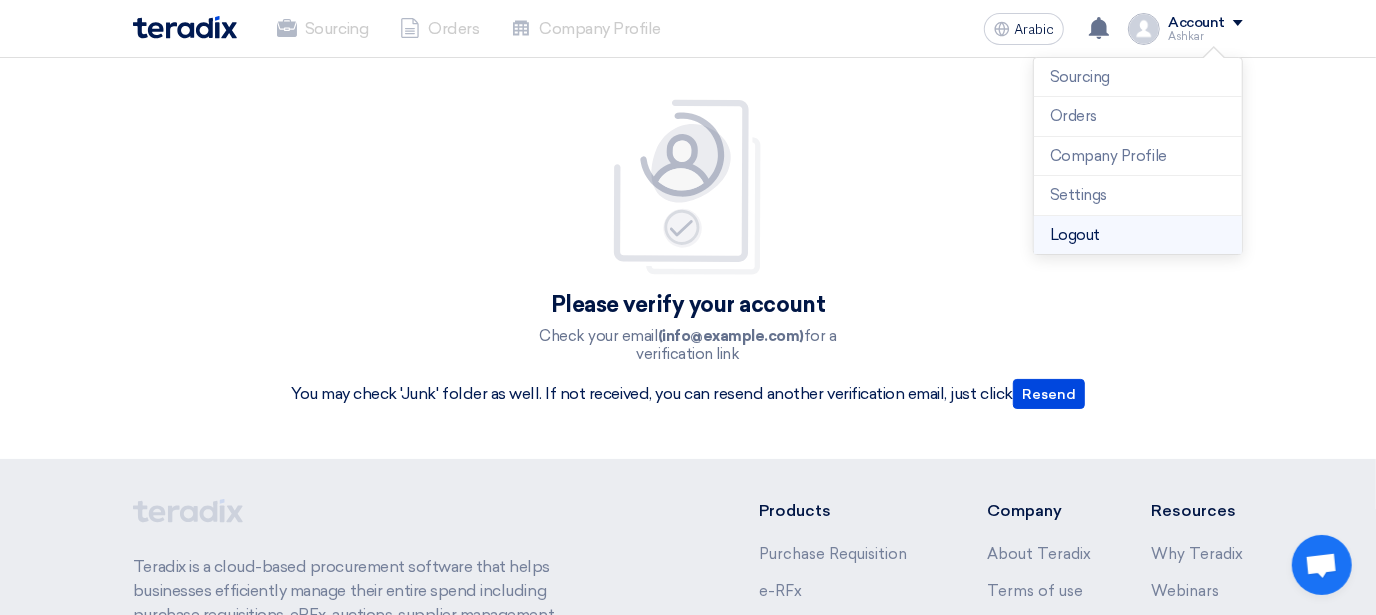 click on "Logout" 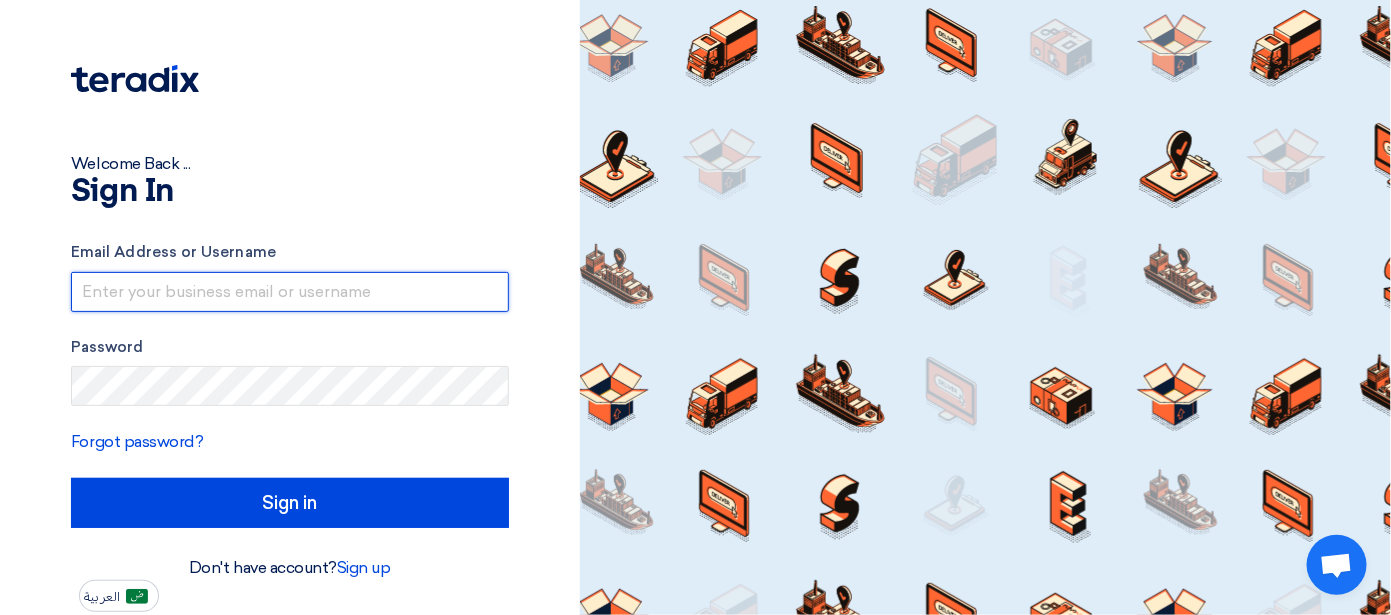 type on "info@[DOMAIN]" 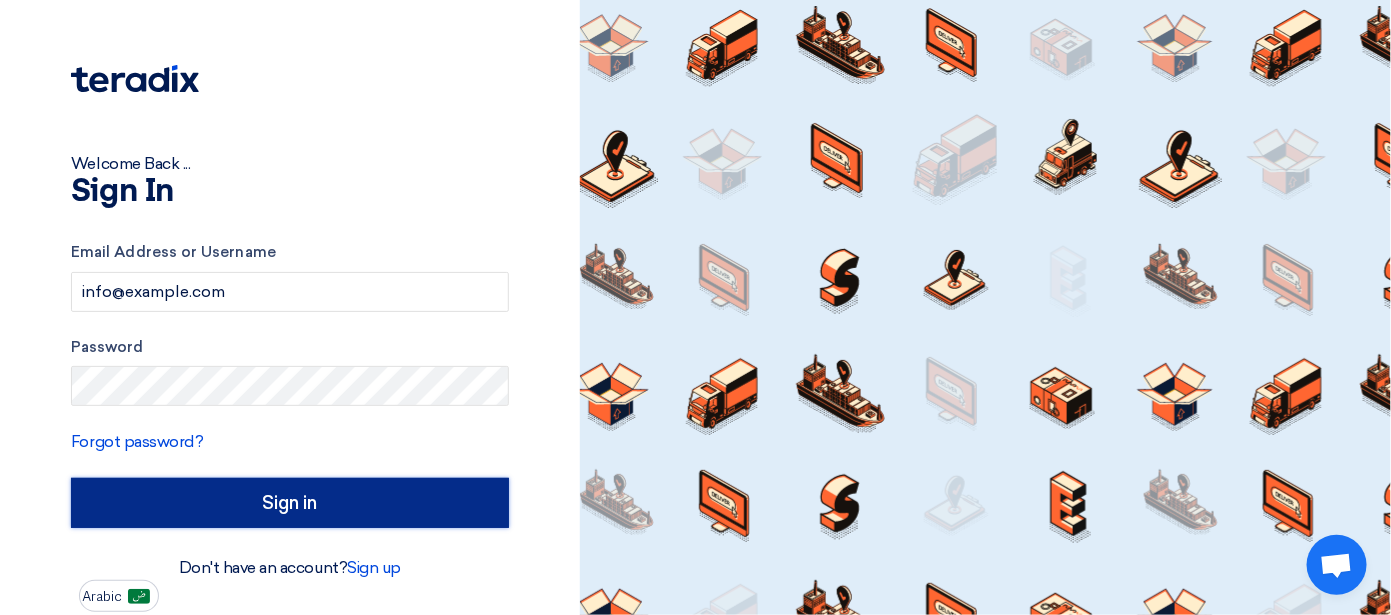 click on "Sign in" 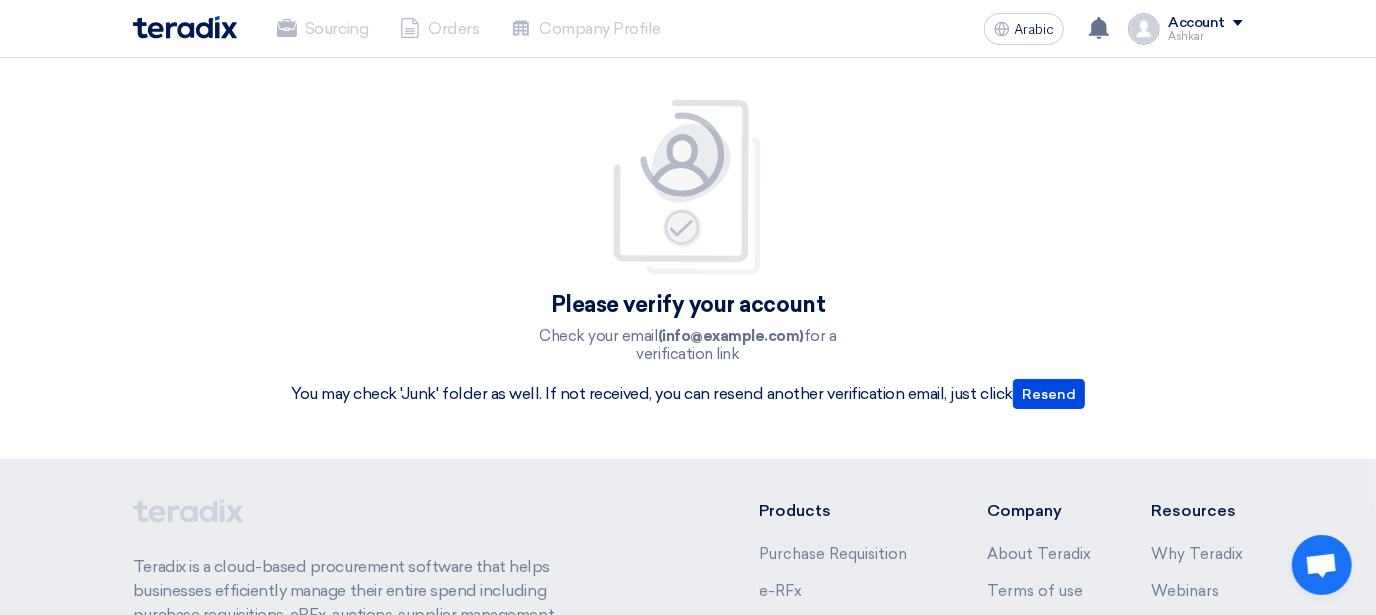 click on "Company Profile" 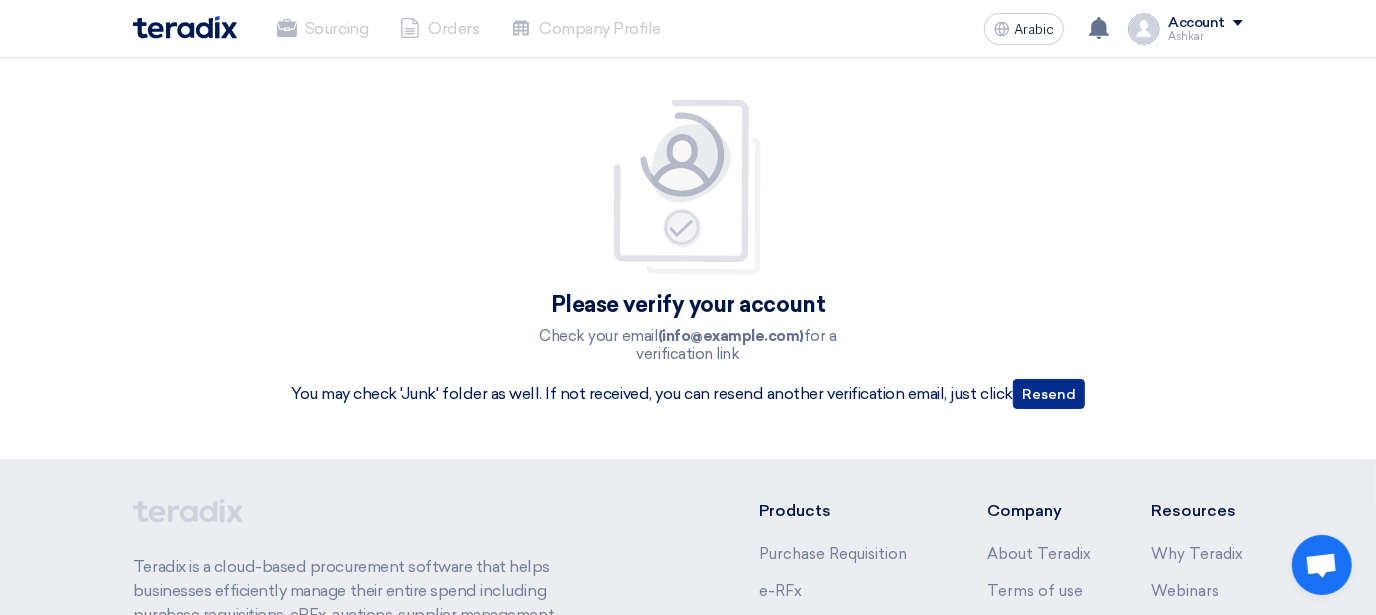 click on "Resend" 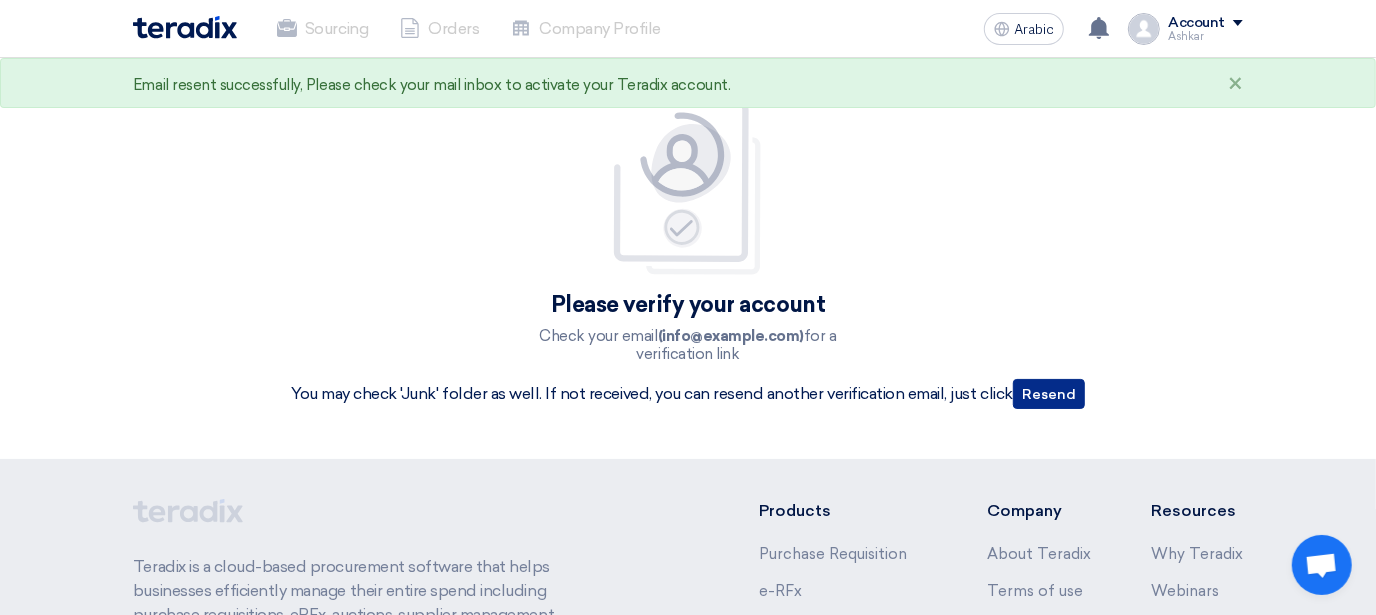 click on "Resend" 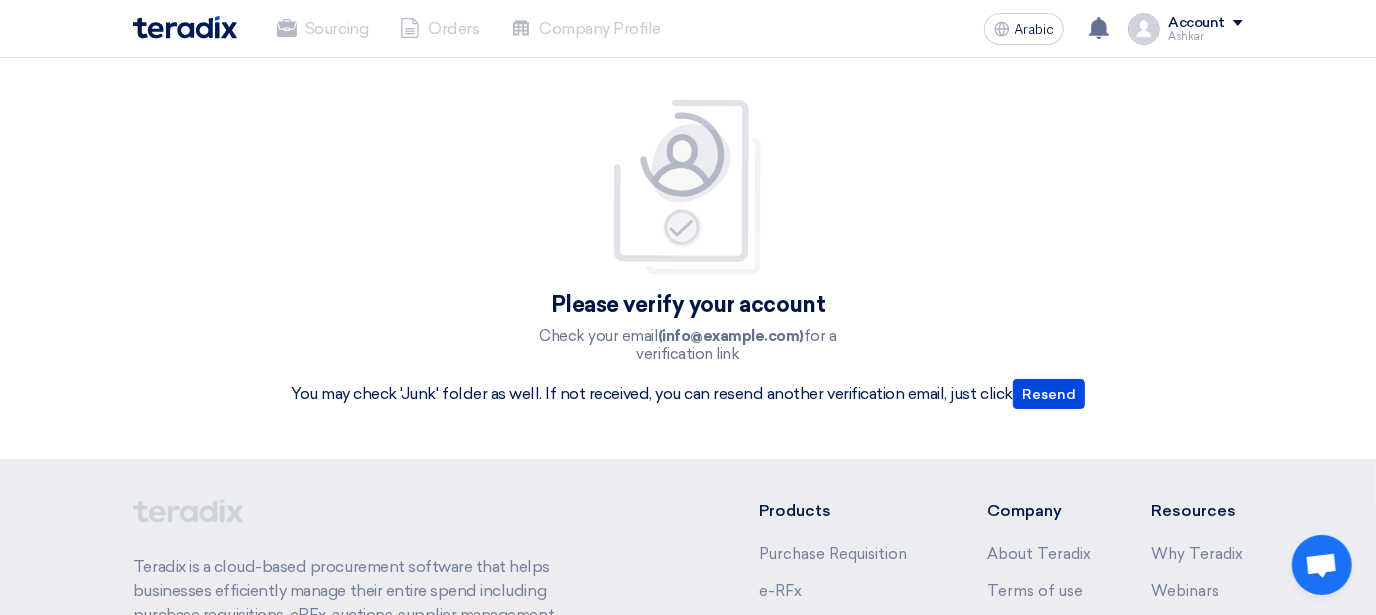click on "Account" 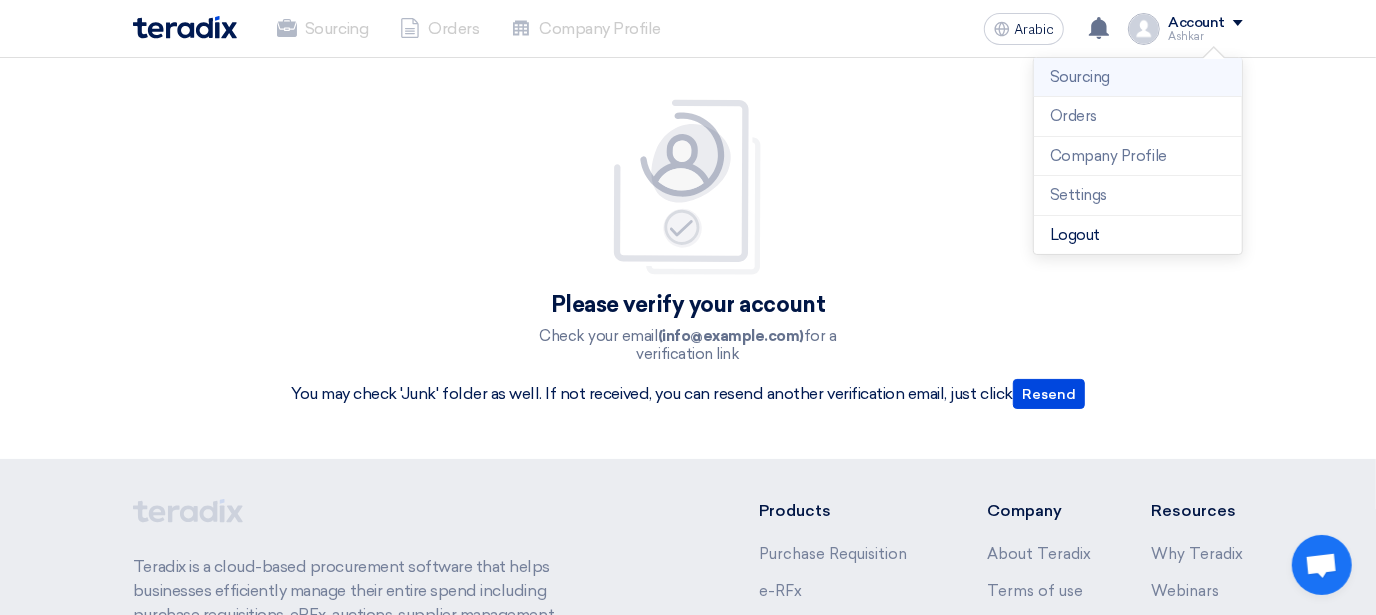 click on "Sourcing" 